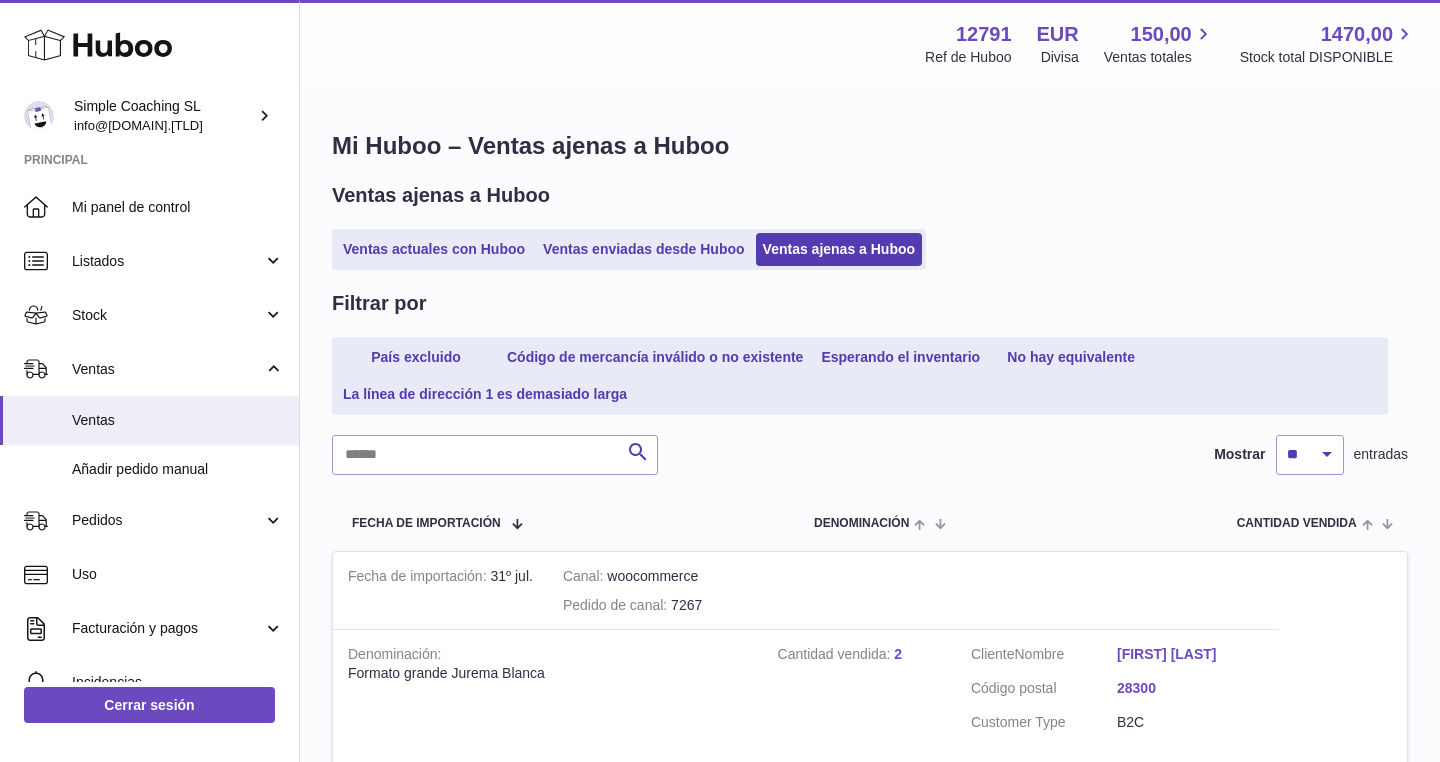 scroll, scrollTop: 0, scrollLeft: 0, axis: both 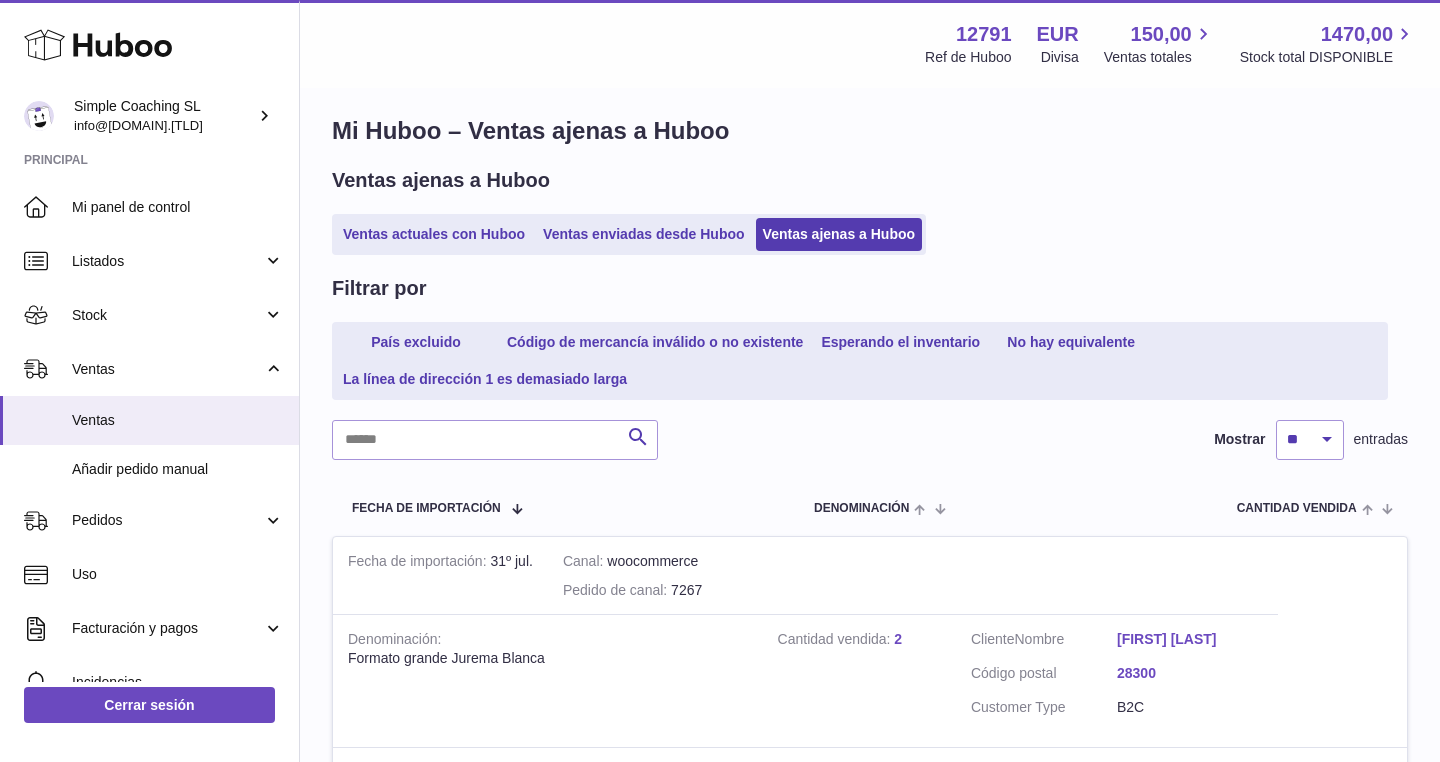 click on "[FIRST] [LAST] [LAST]" at bounding box center (1190, 639) 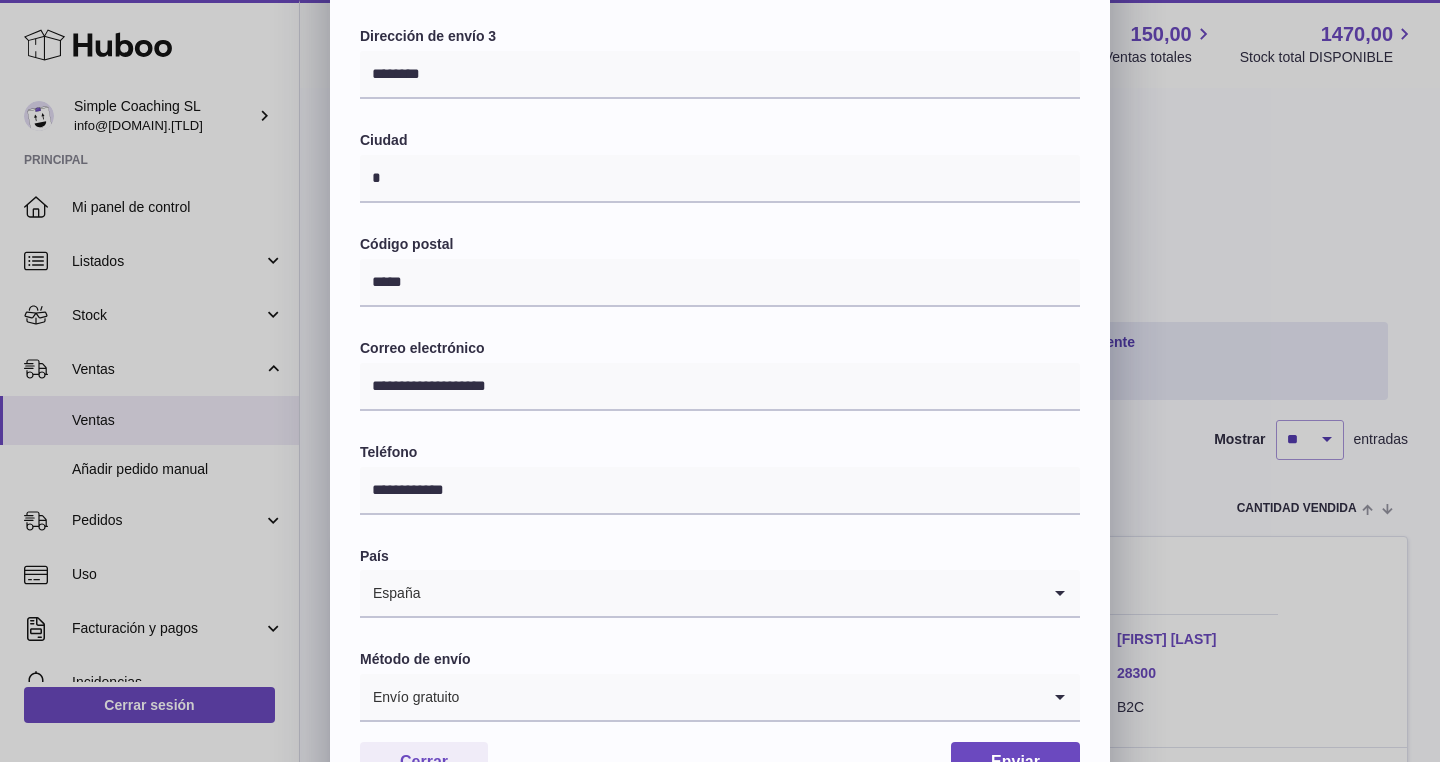 scroll, scrollTop: 413, scrollLeft: 0, axis: vertical 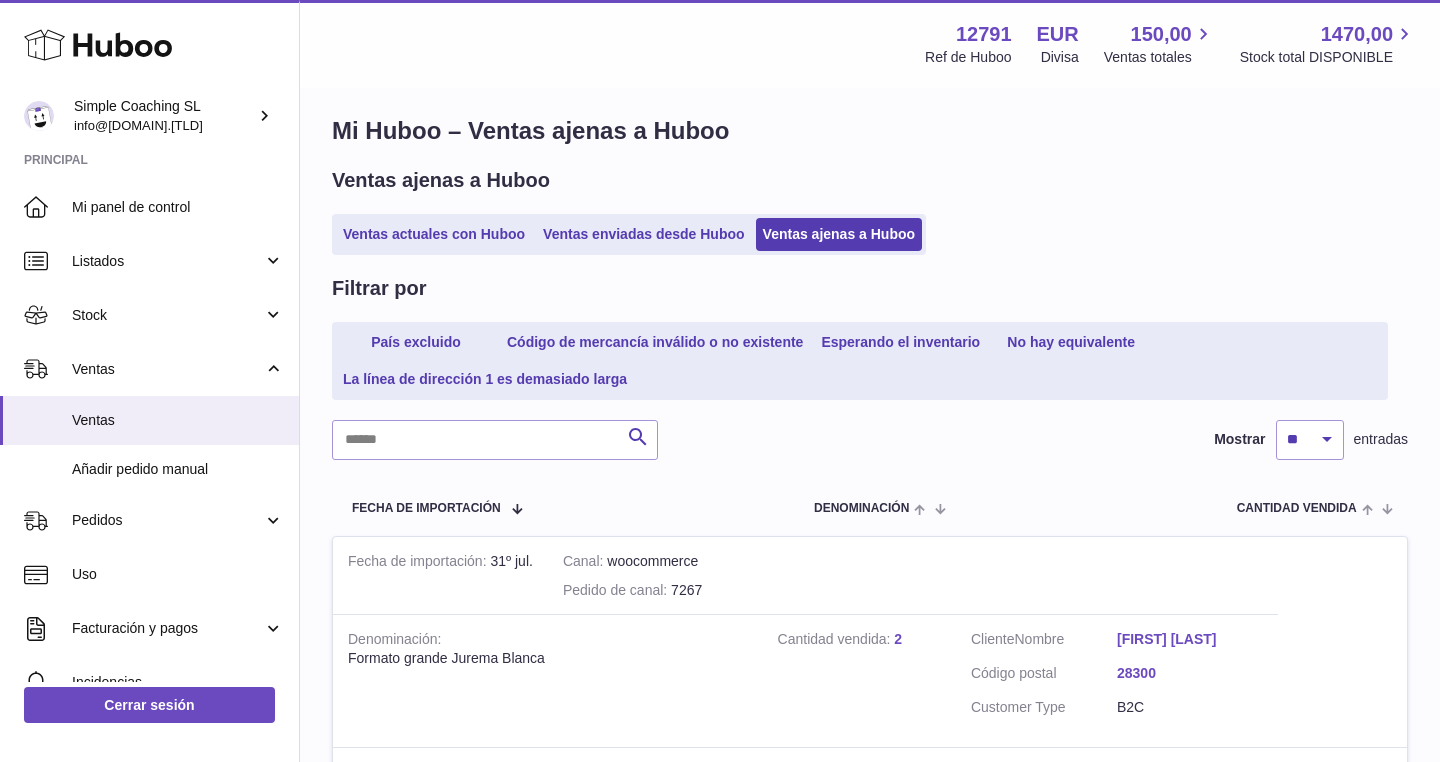 click at bounding box center (720, 381) 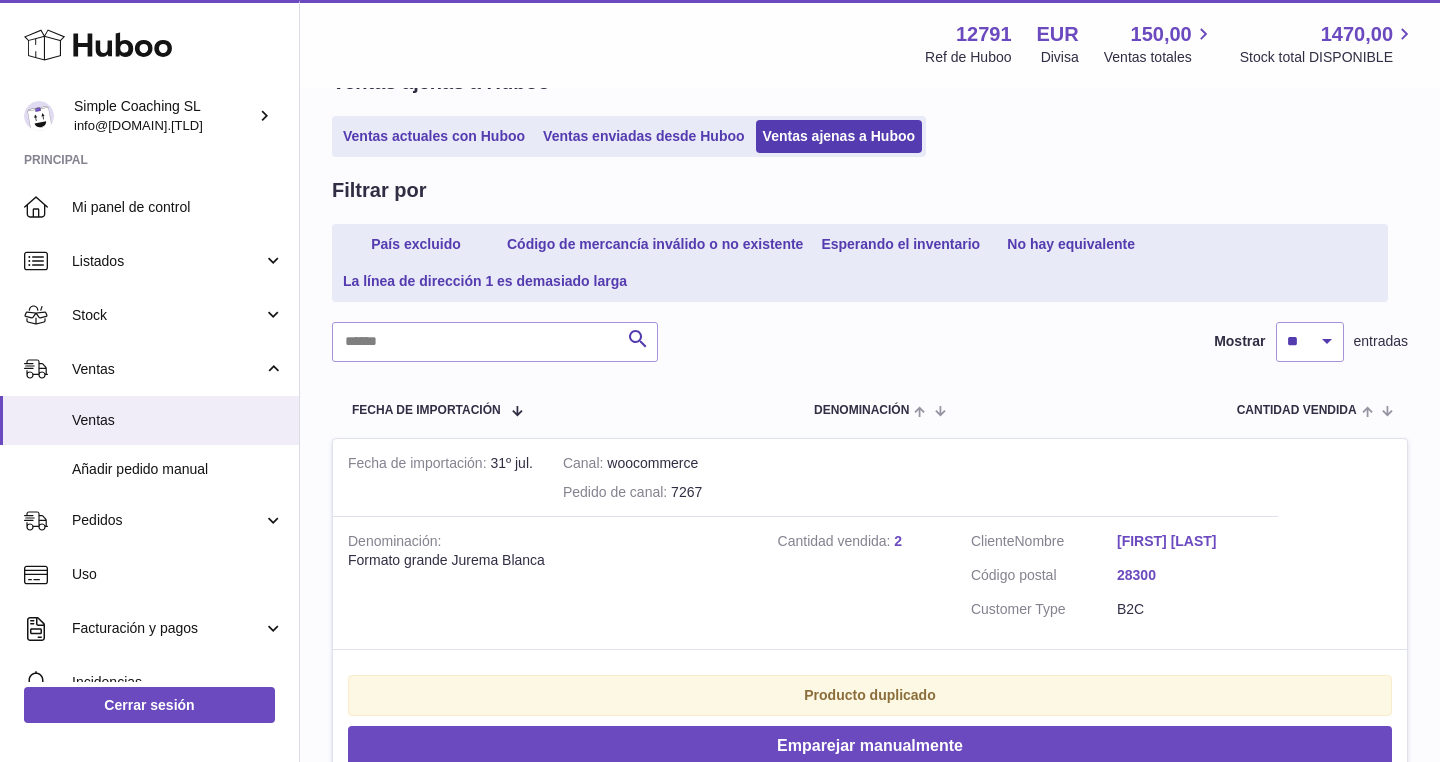scroll, scrollTop: 138, scrollLeft: 0, axis: vertical 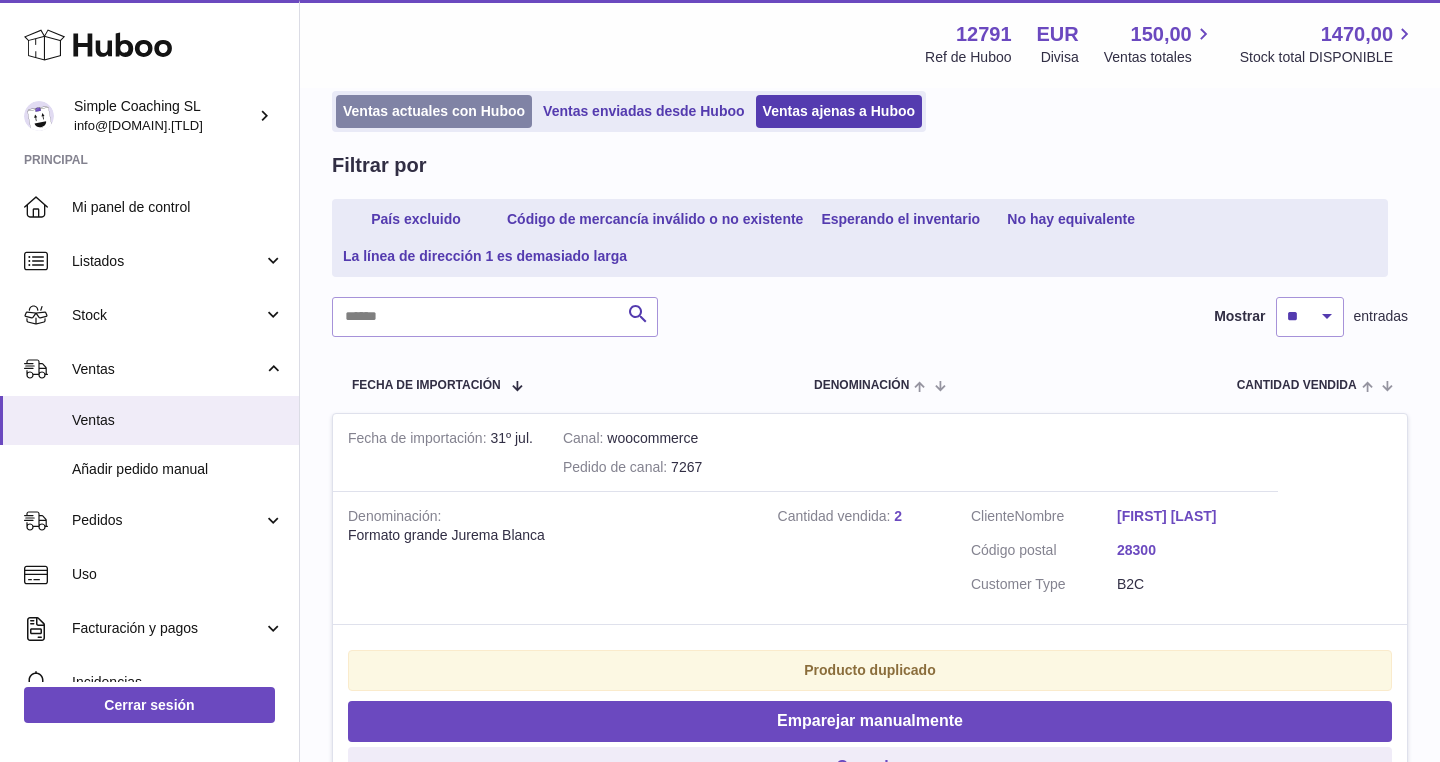 click on "Ventas actuales con Huboo" at bounding box center (434, 111) 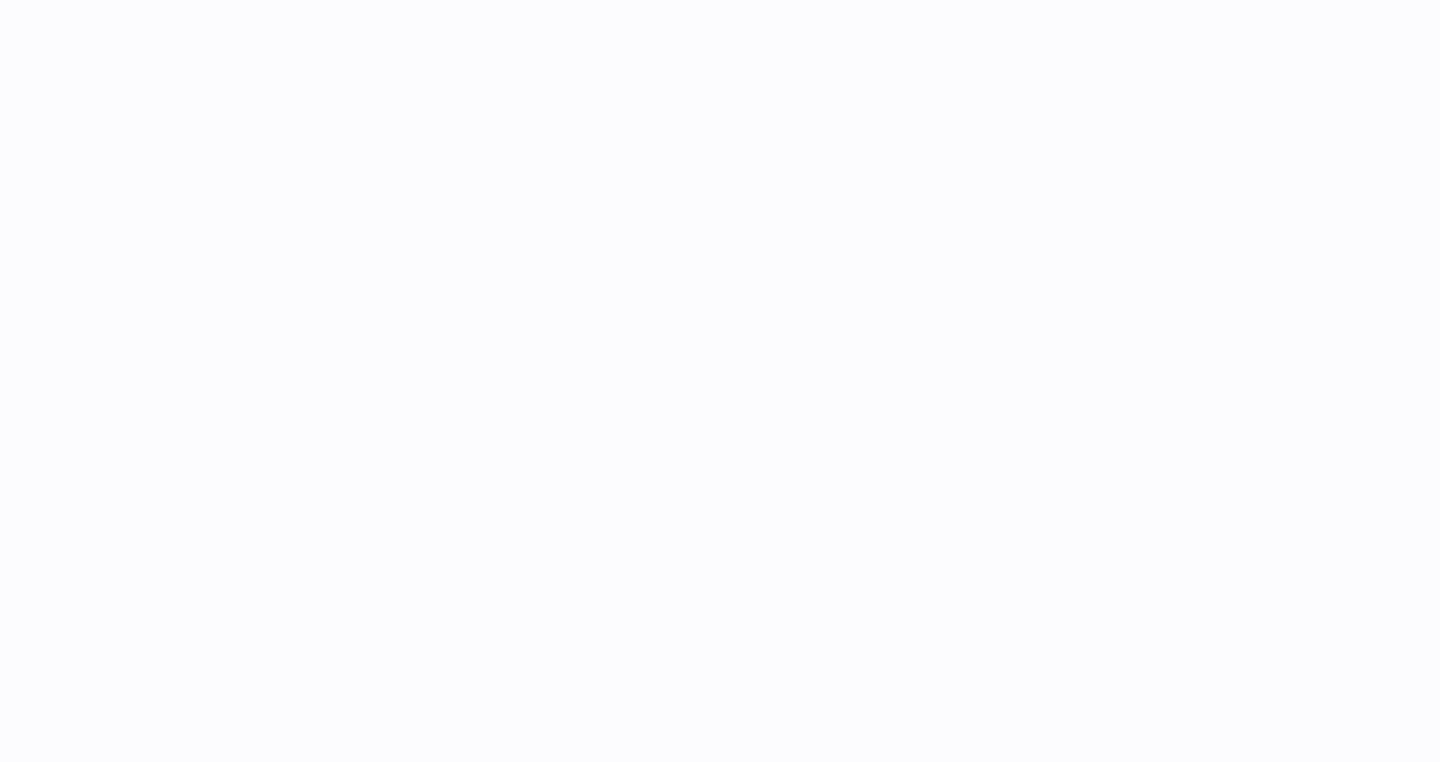 scroll, scrollTop: 0, scrollLeft: 0, axis: both 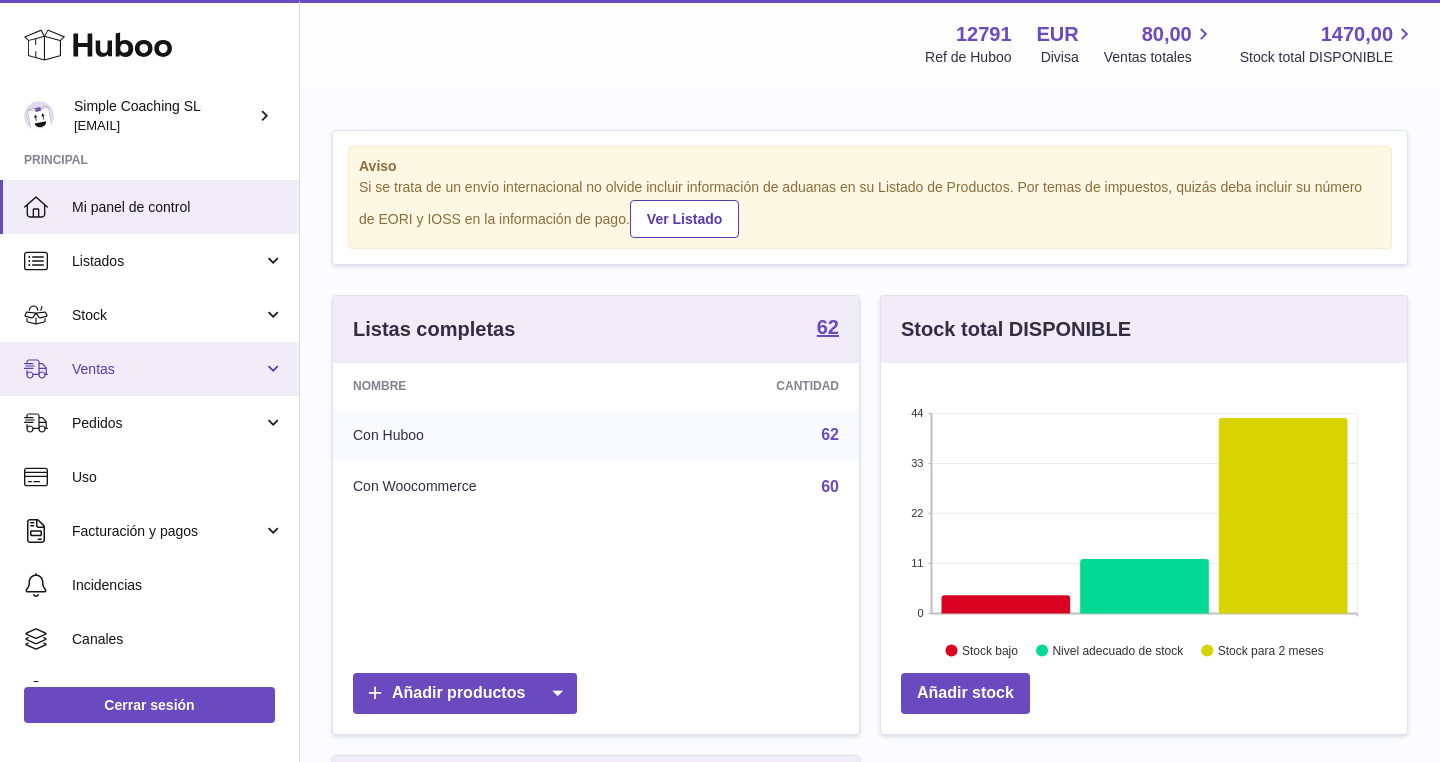 click on "Ventas" at bounding box center (167, 369) 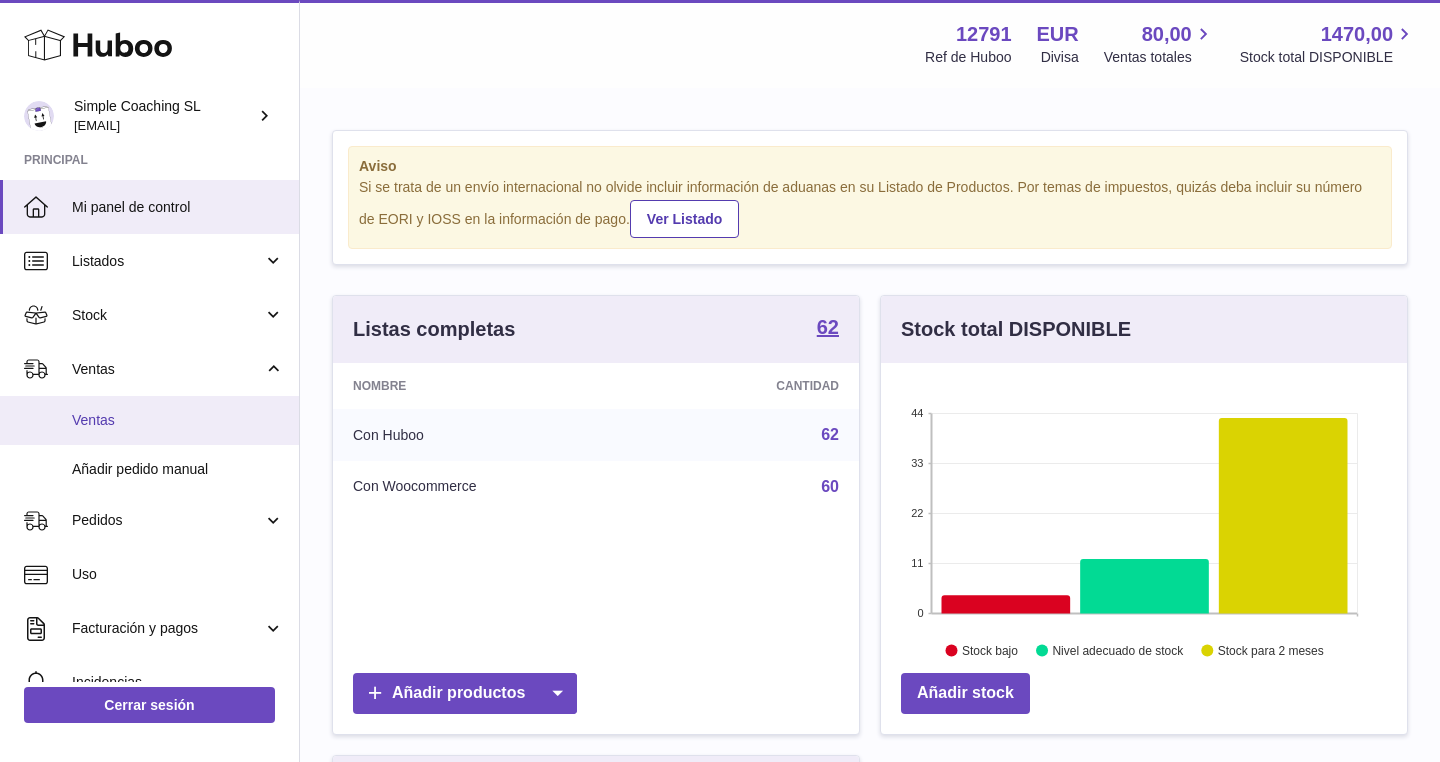 click on "Ventas" at bounding box center [178, 420] 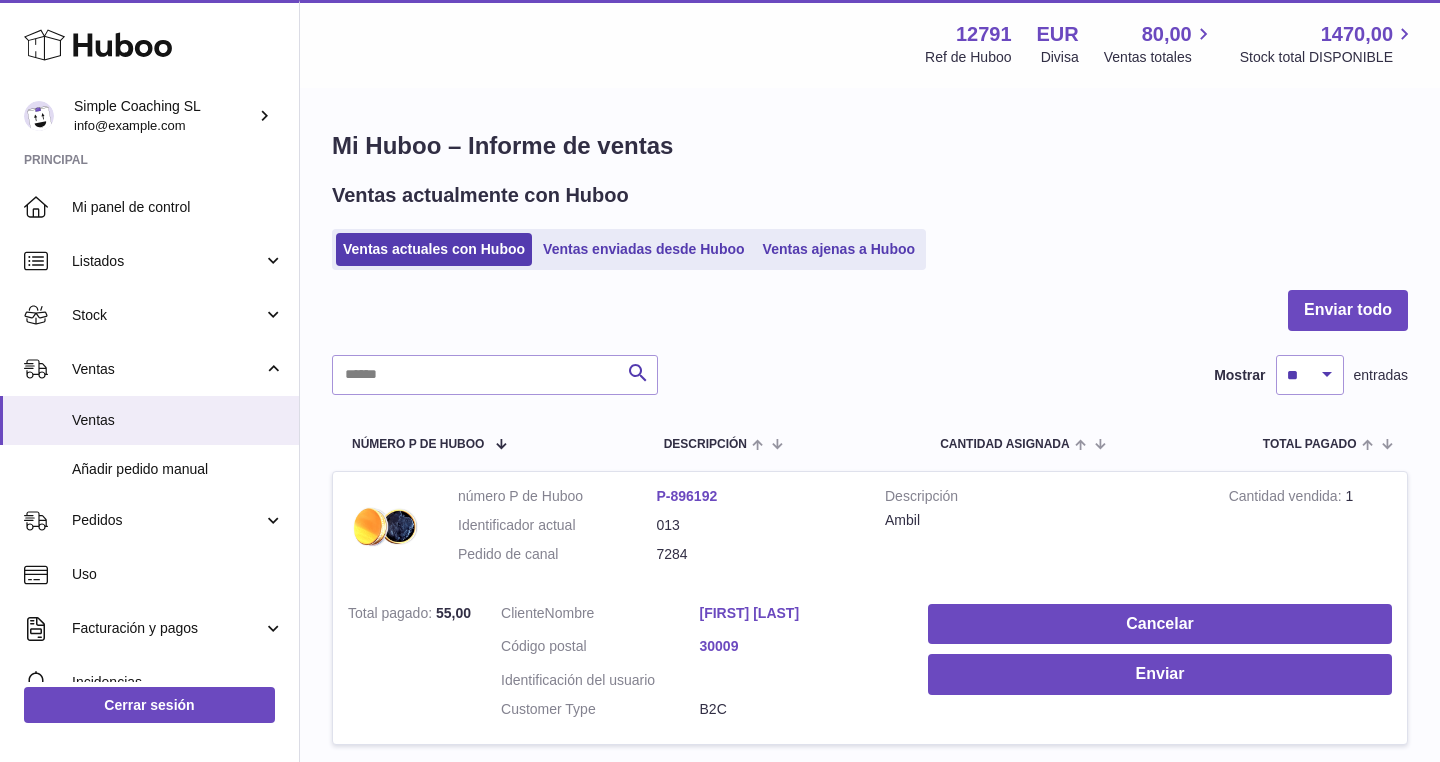 scroll, scrollTop: 0, scrollLeft: 0, axis: both 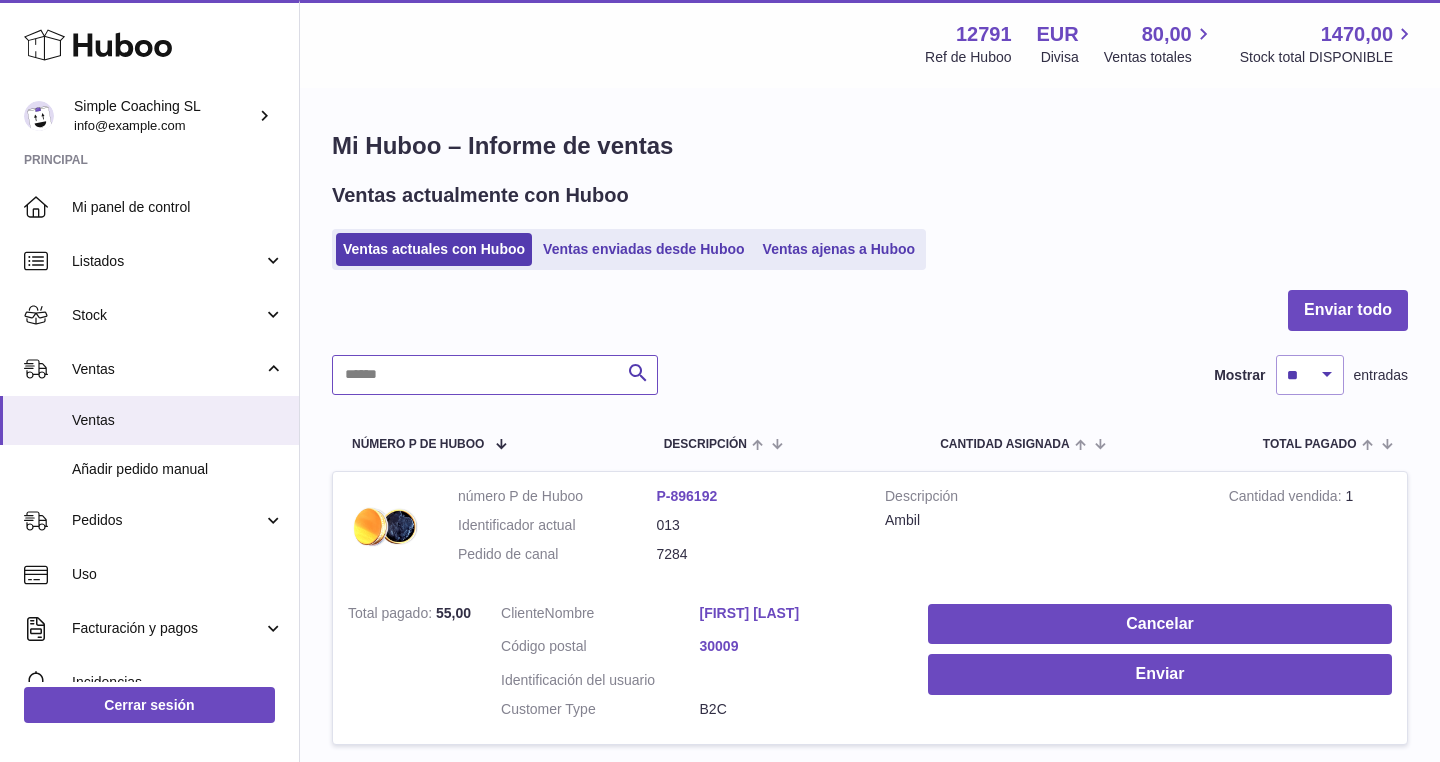 click at bounding box center [495, 375] 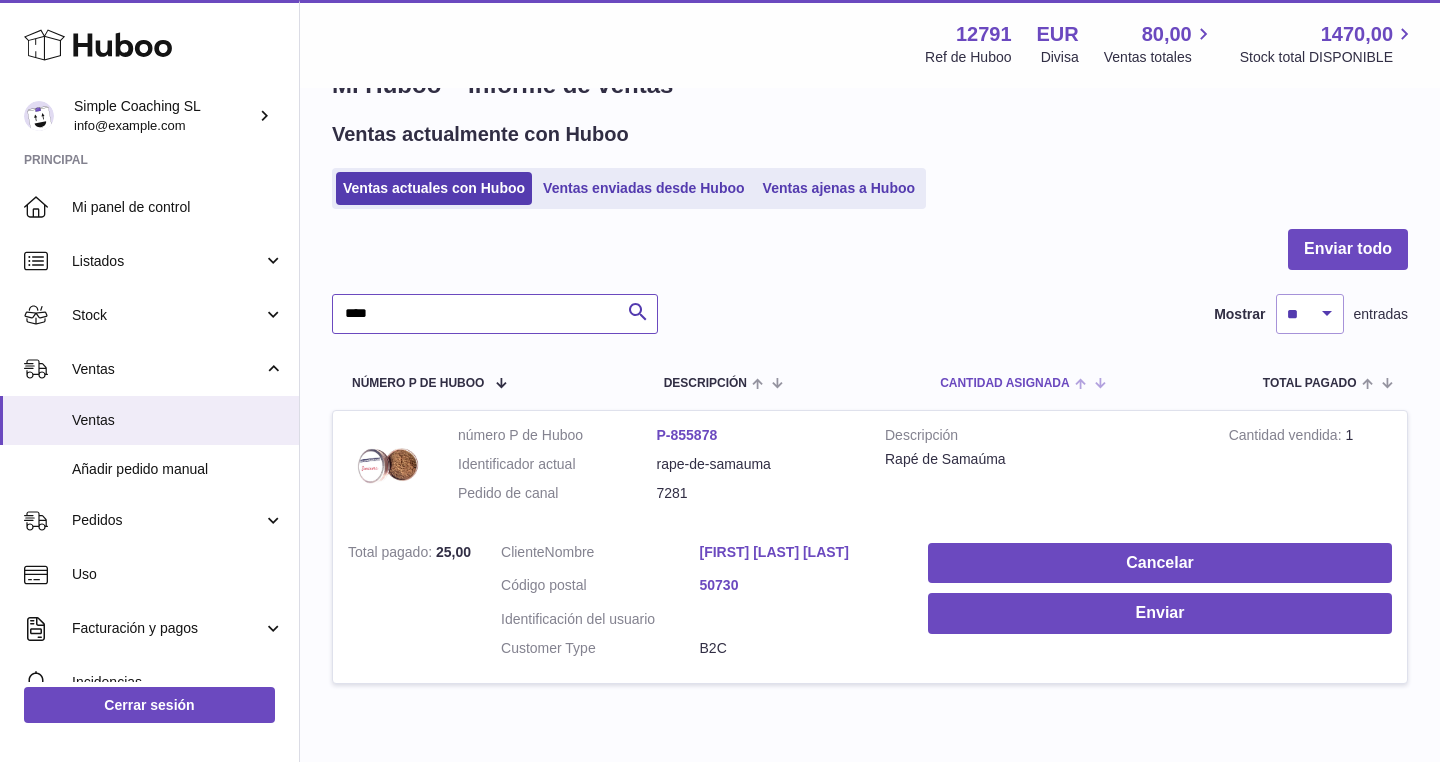 scroll, scrollTop: 71, scrollLeft: 0, axis: vertical 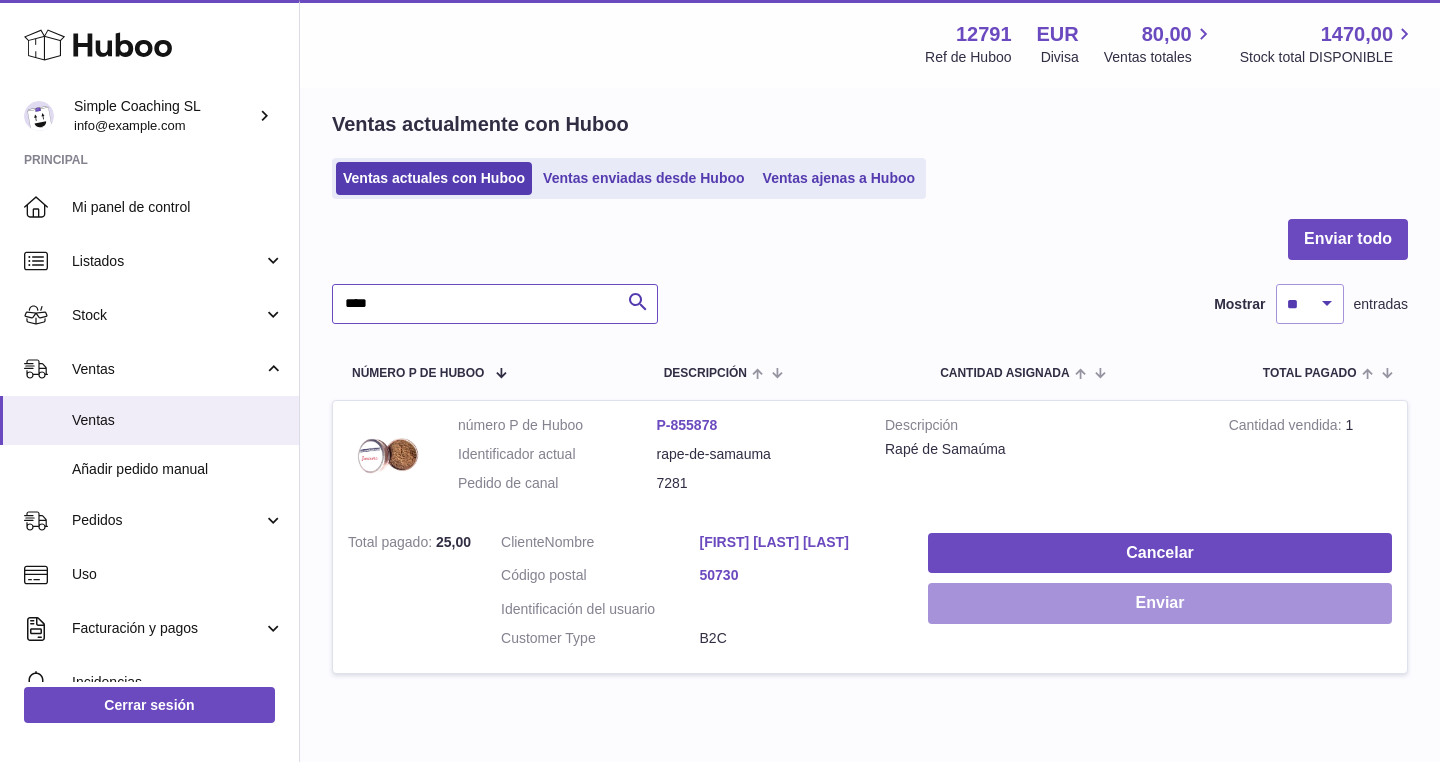 type on "****" 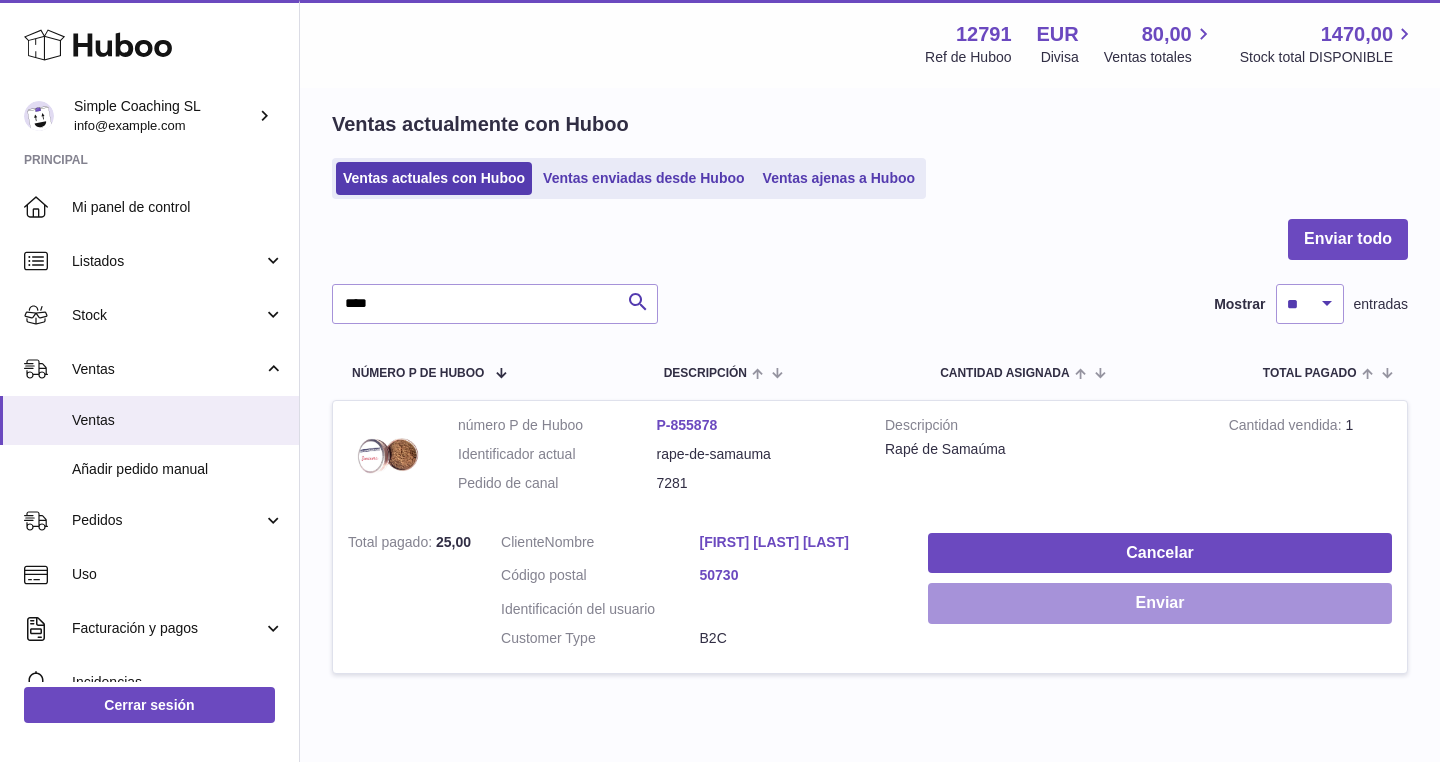 click on "Enviar" at bounding box center (1160, 603) 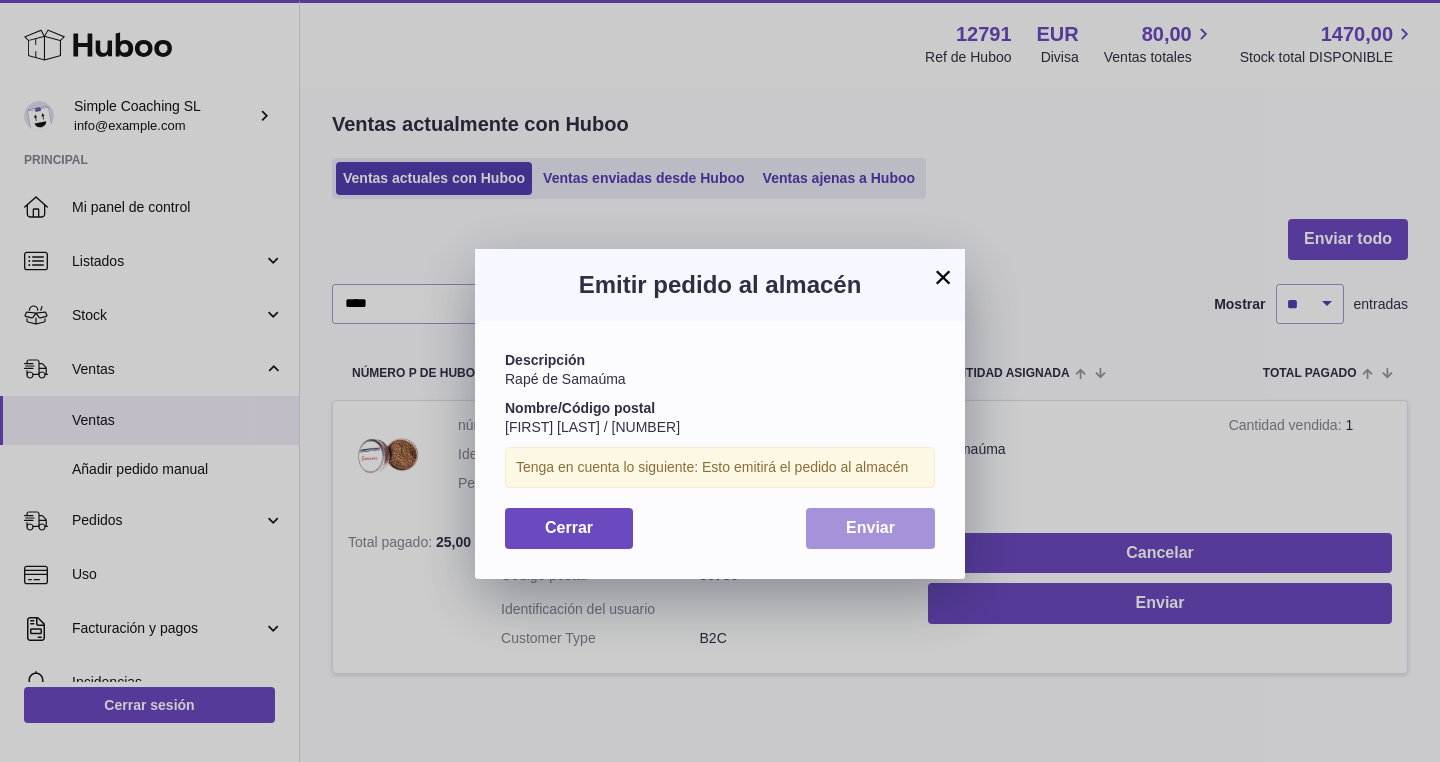 click on "Enviar" at bounding box center [870, 527] 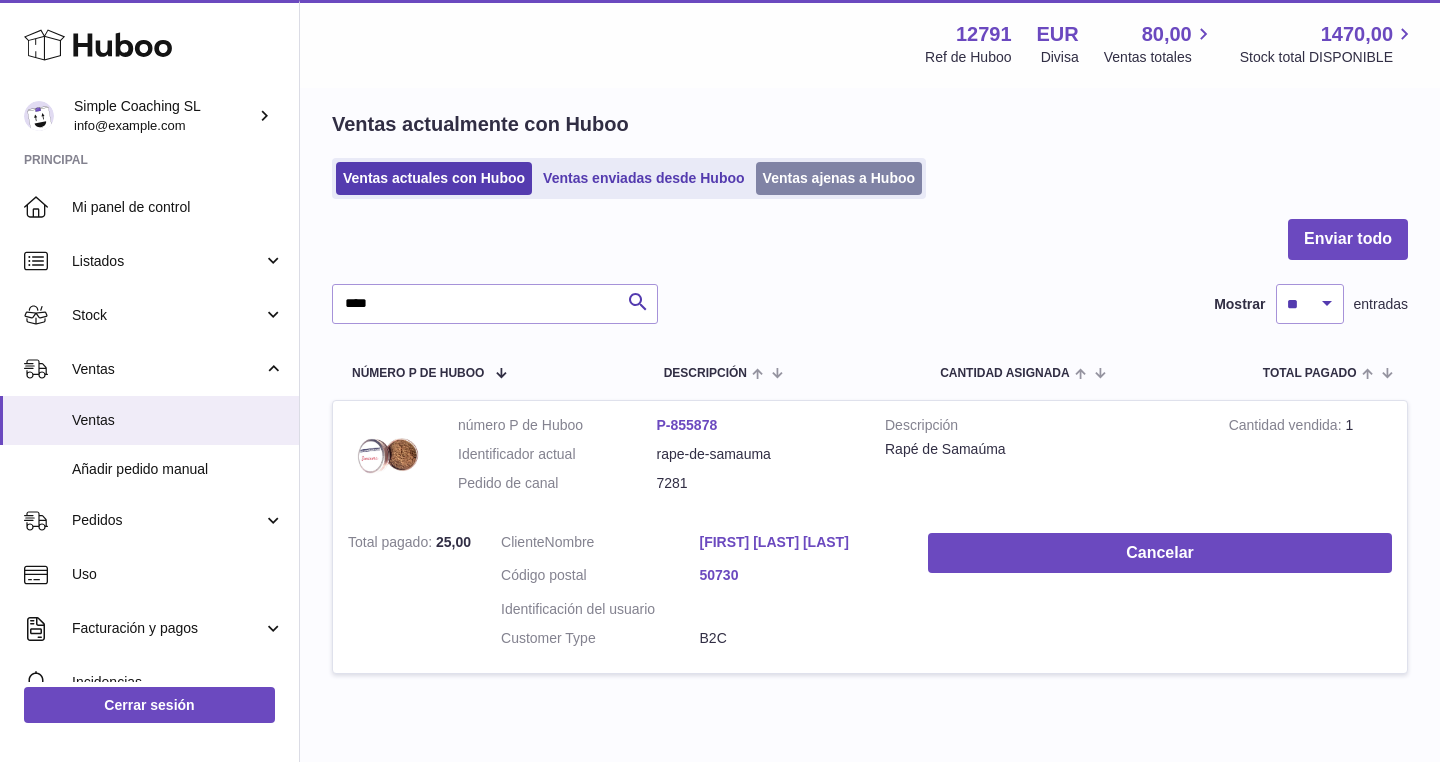 click on "Ventas ajenas a Huboo" at bounding box center [839, 178] 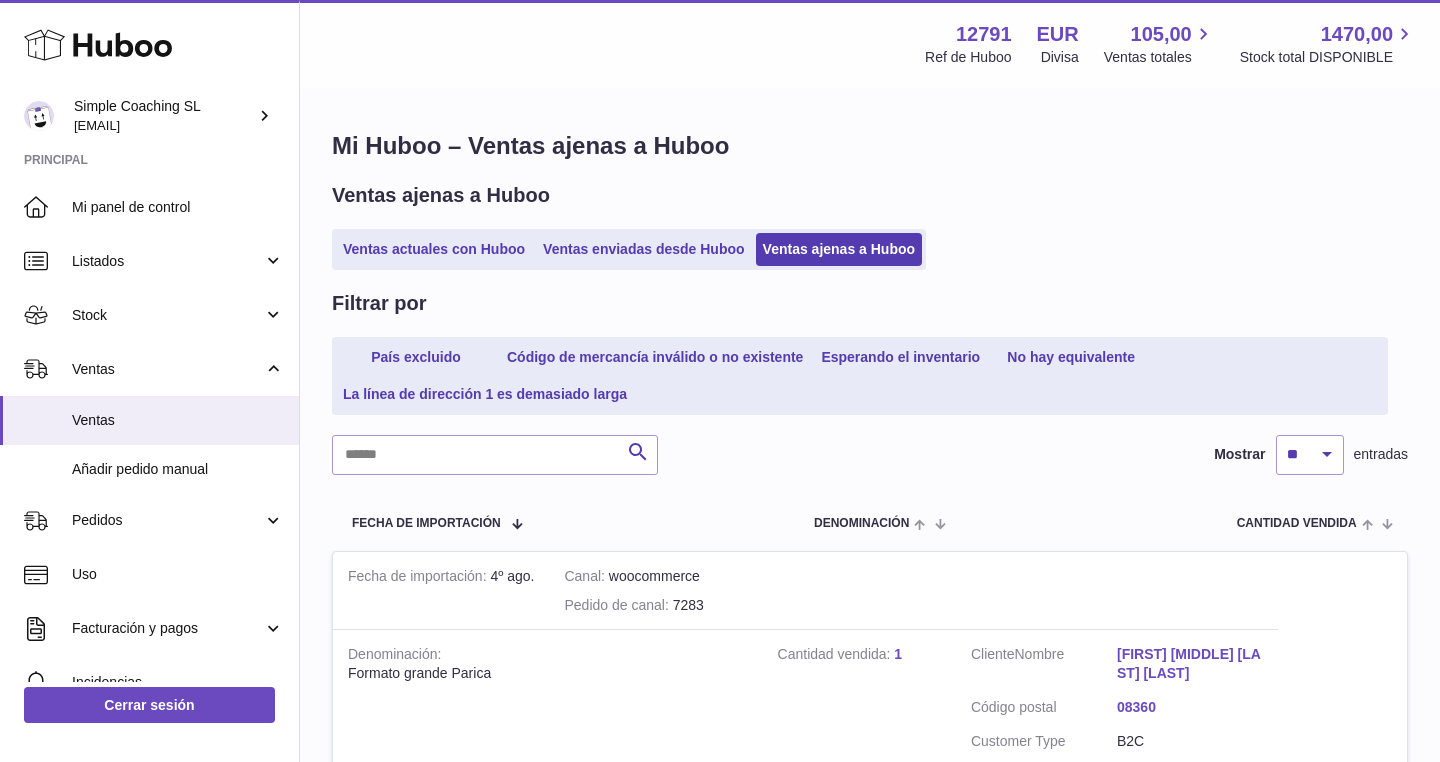 scroll, scrollTop: 0, scrollLeft: 0, axis: both 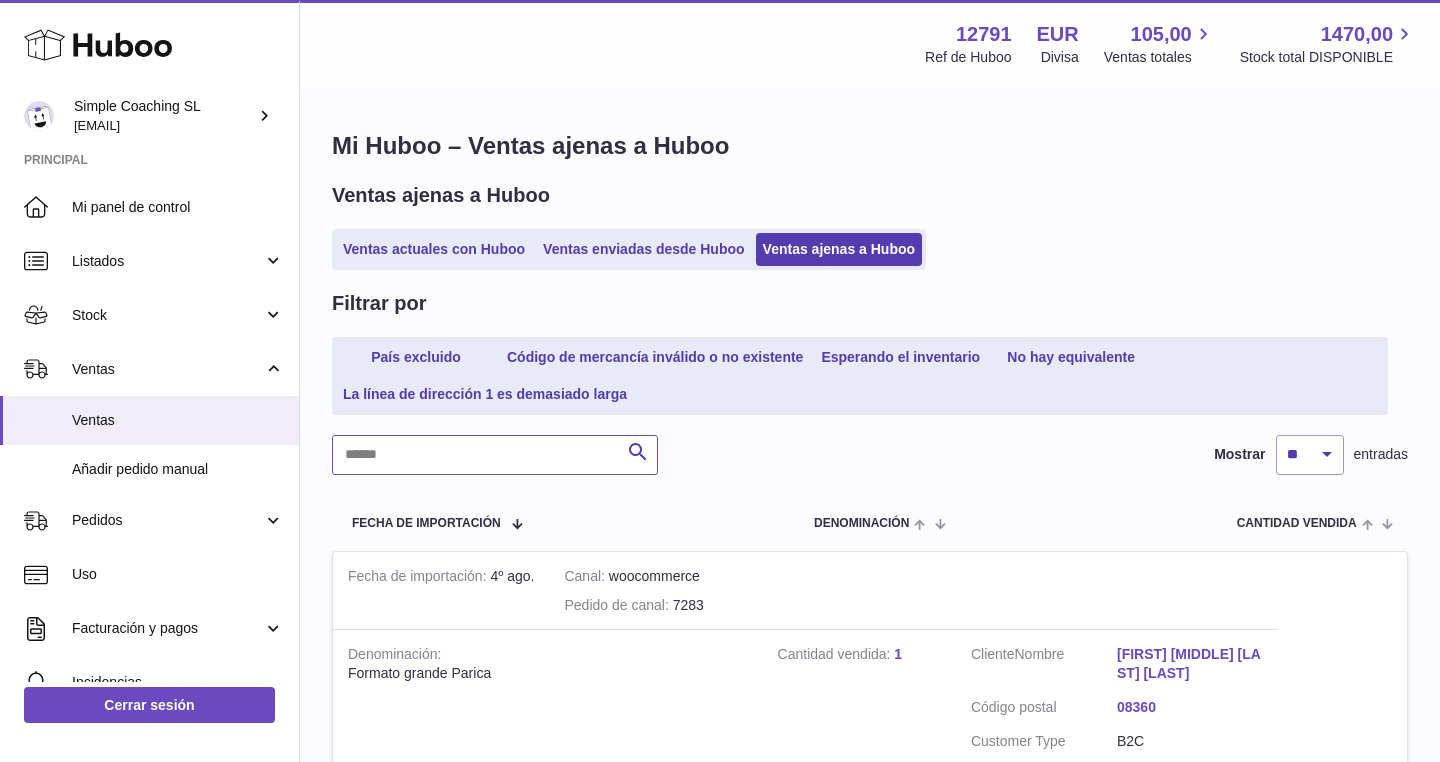 click at bounding box center (495, 455) 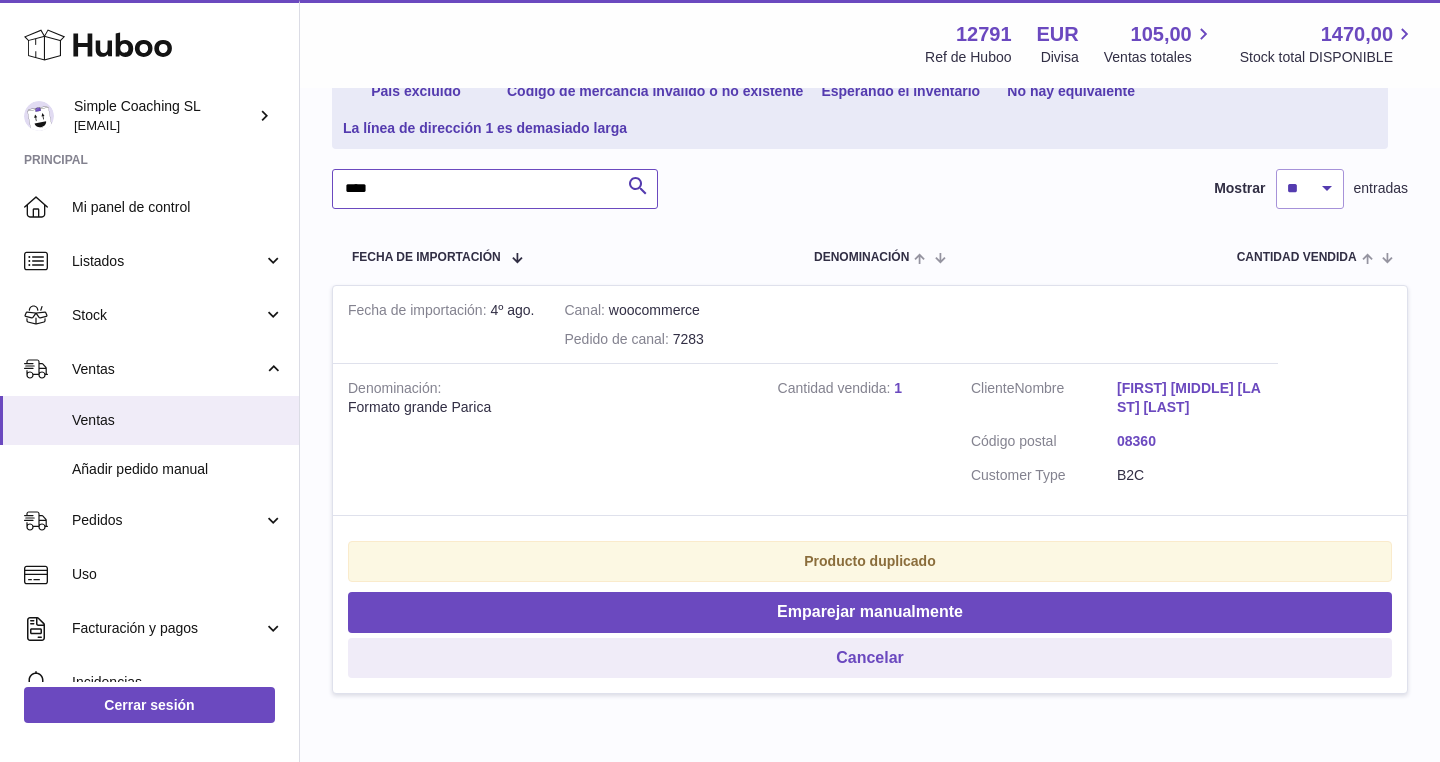 scroll, scrollTop: 270, scrollLeft: 0, axis: vertical 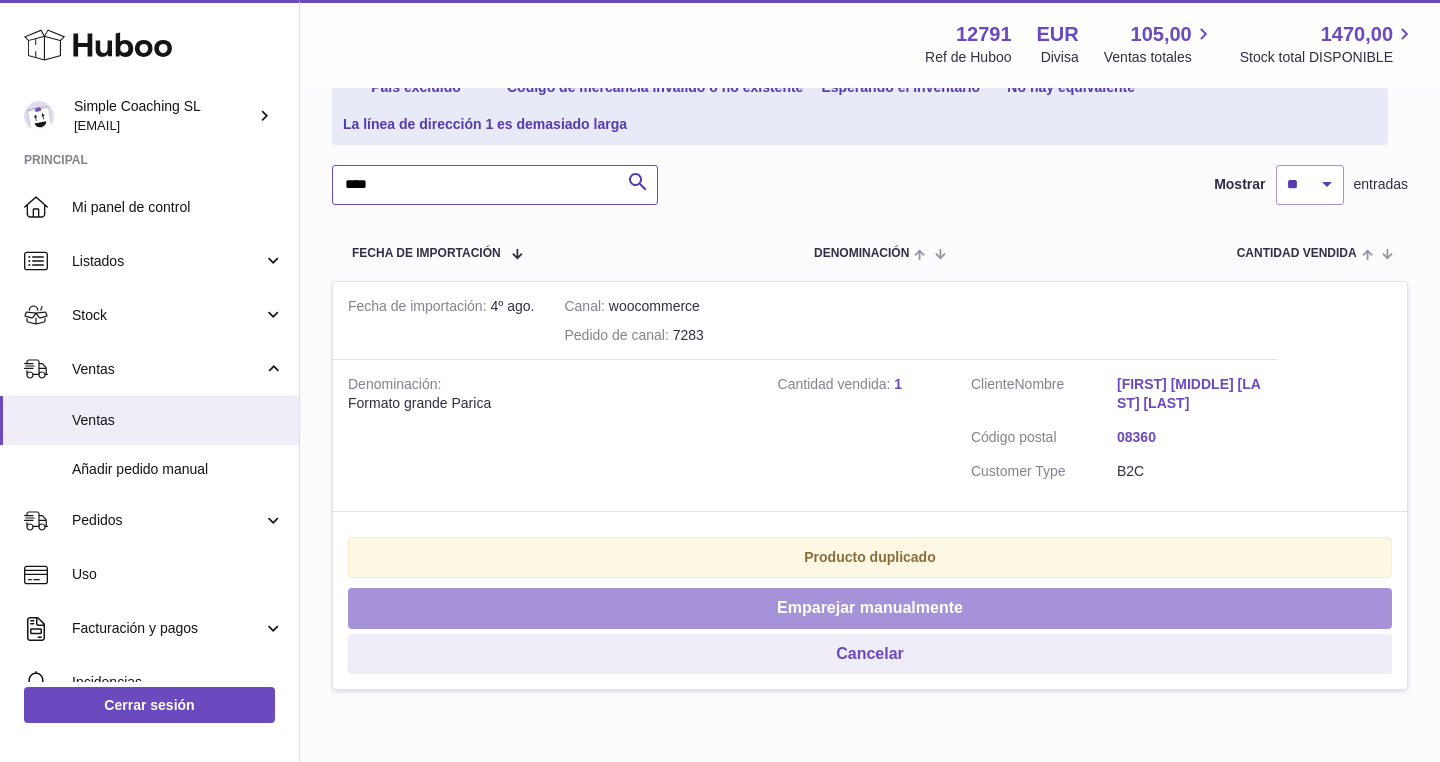 type on "****" 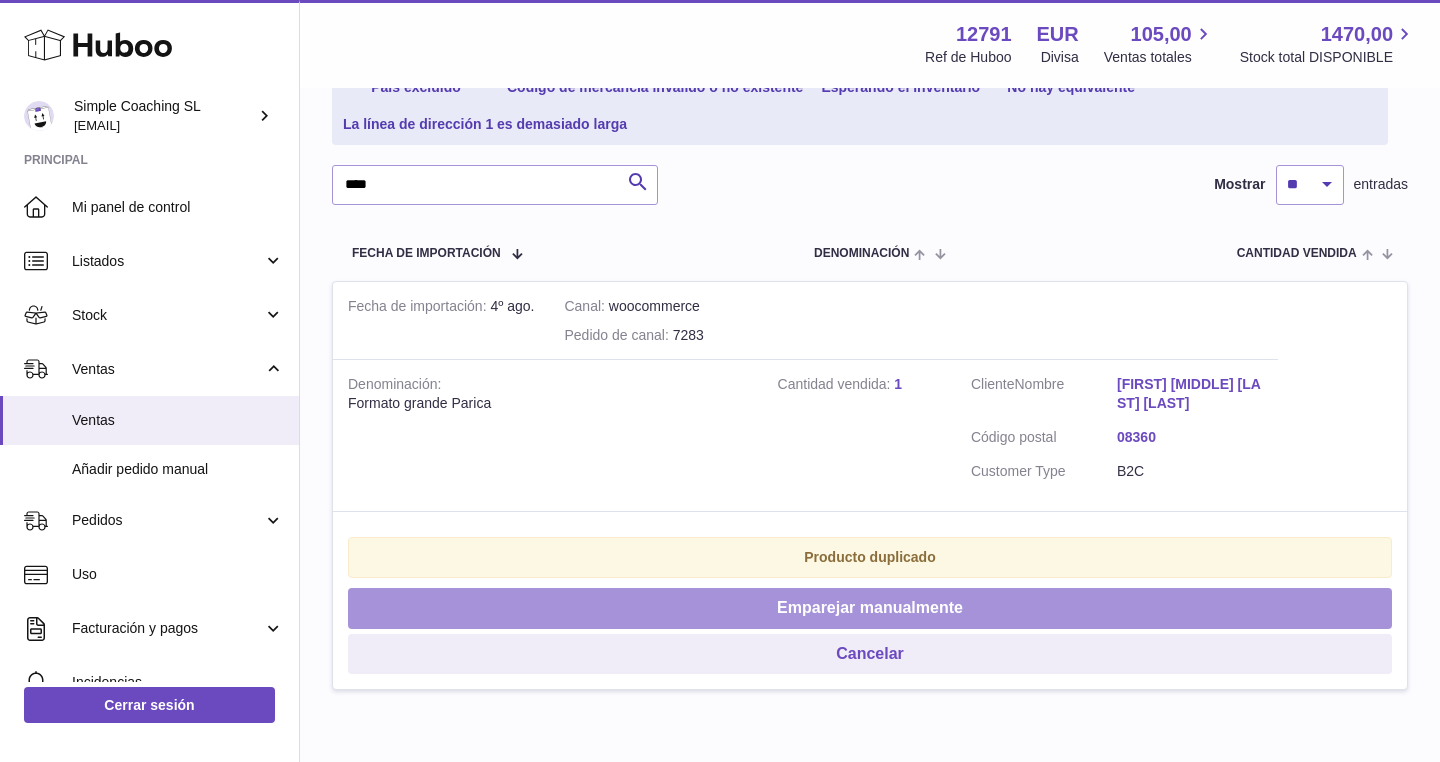 click on "Emparejar manualmente" at bounding box center [870, 608] 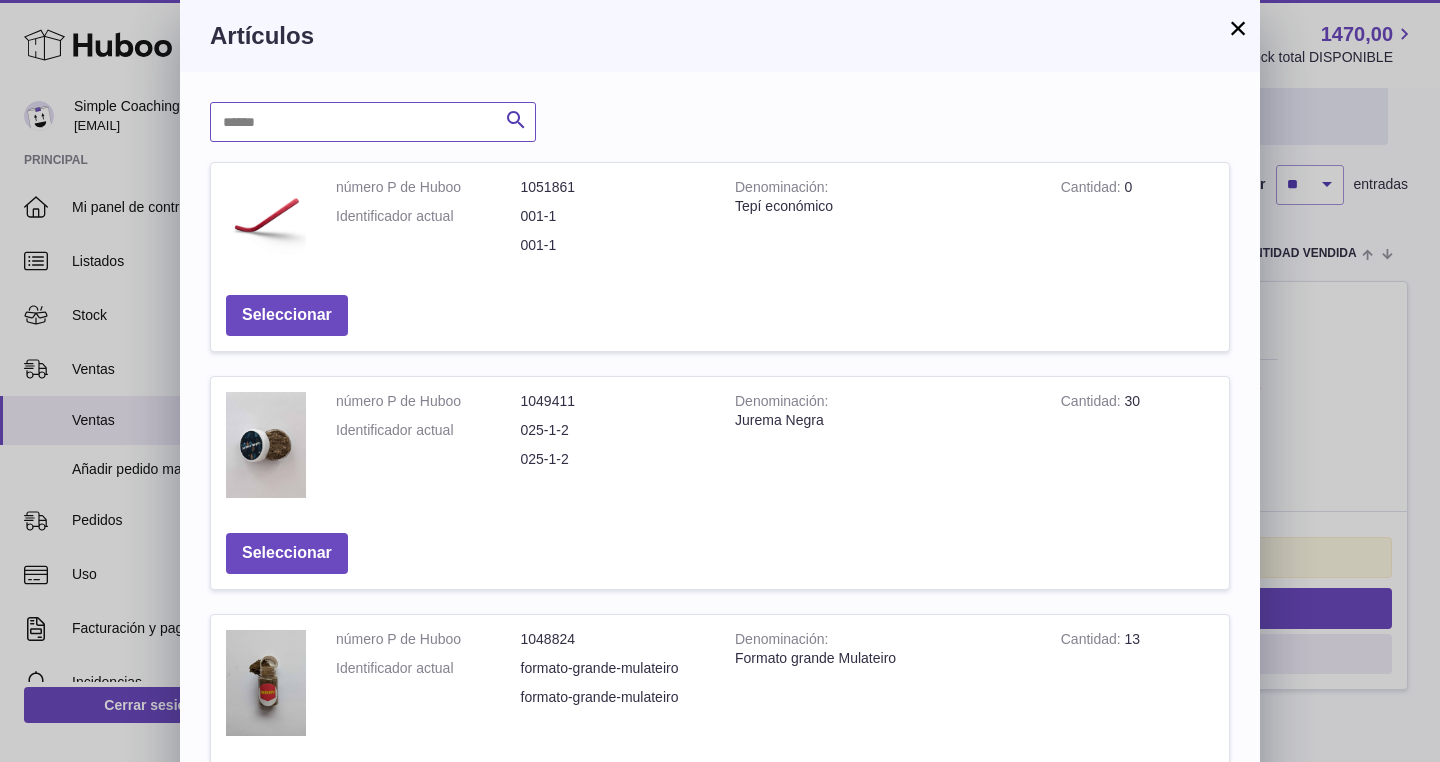 click at bounding box center [373, 122] 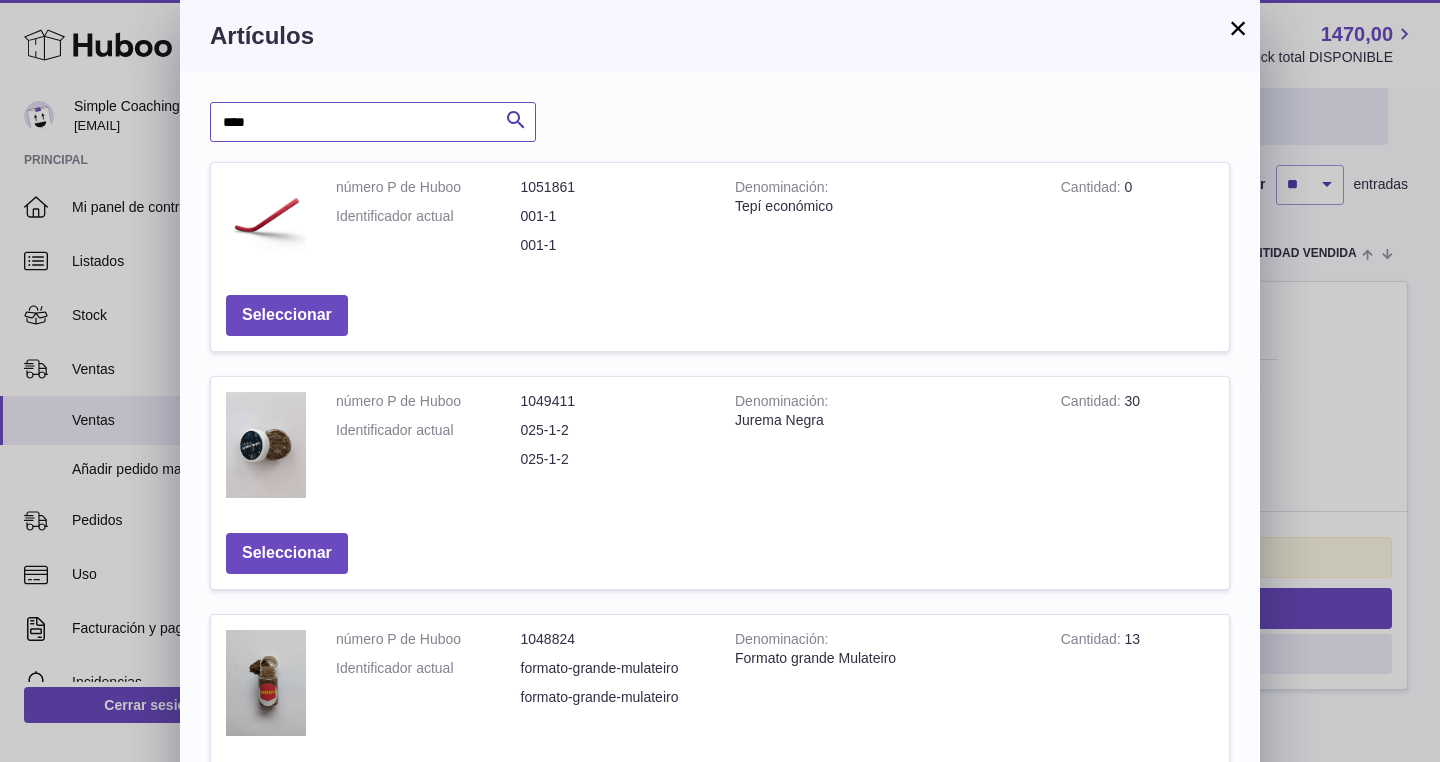 type on "****" 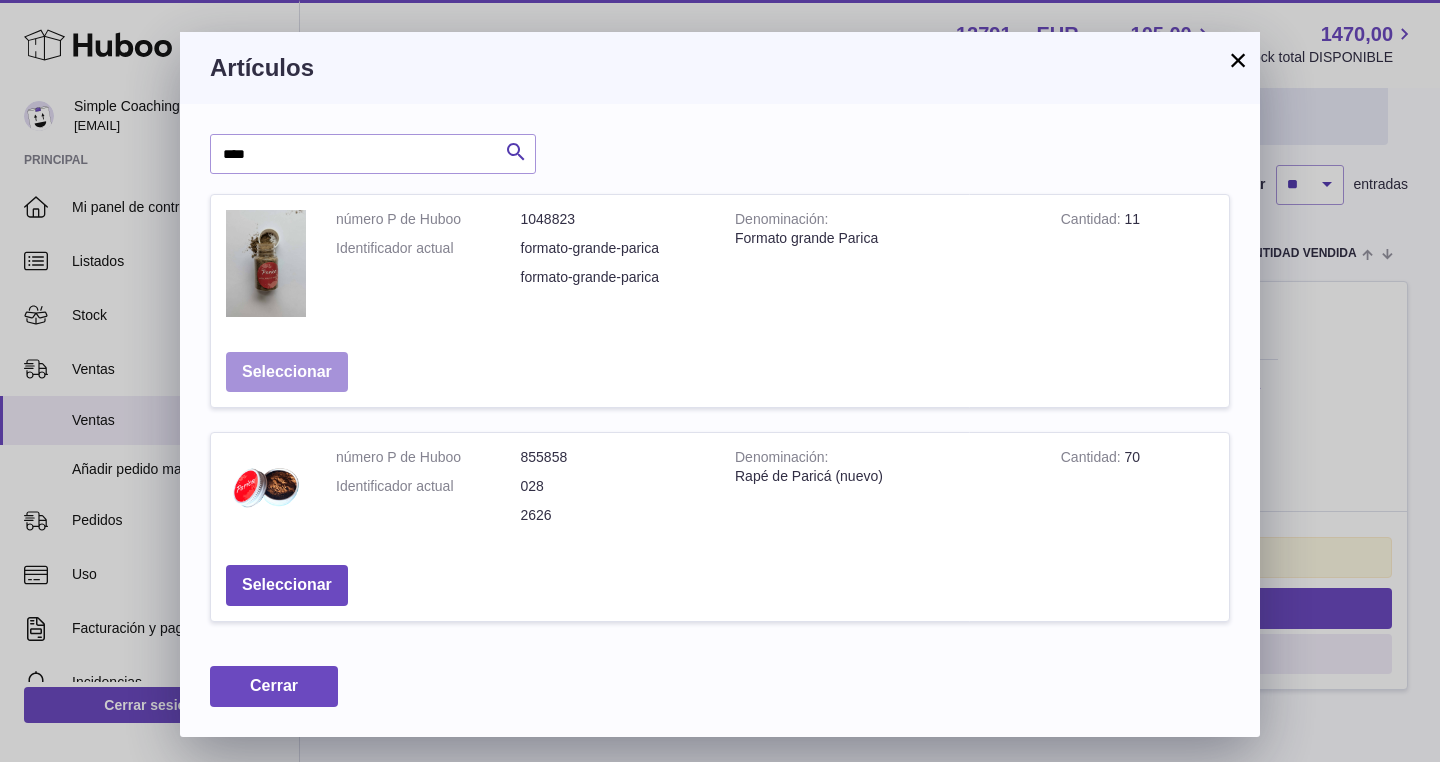 click on "Seleccionar" at bounding box center [287, 372] 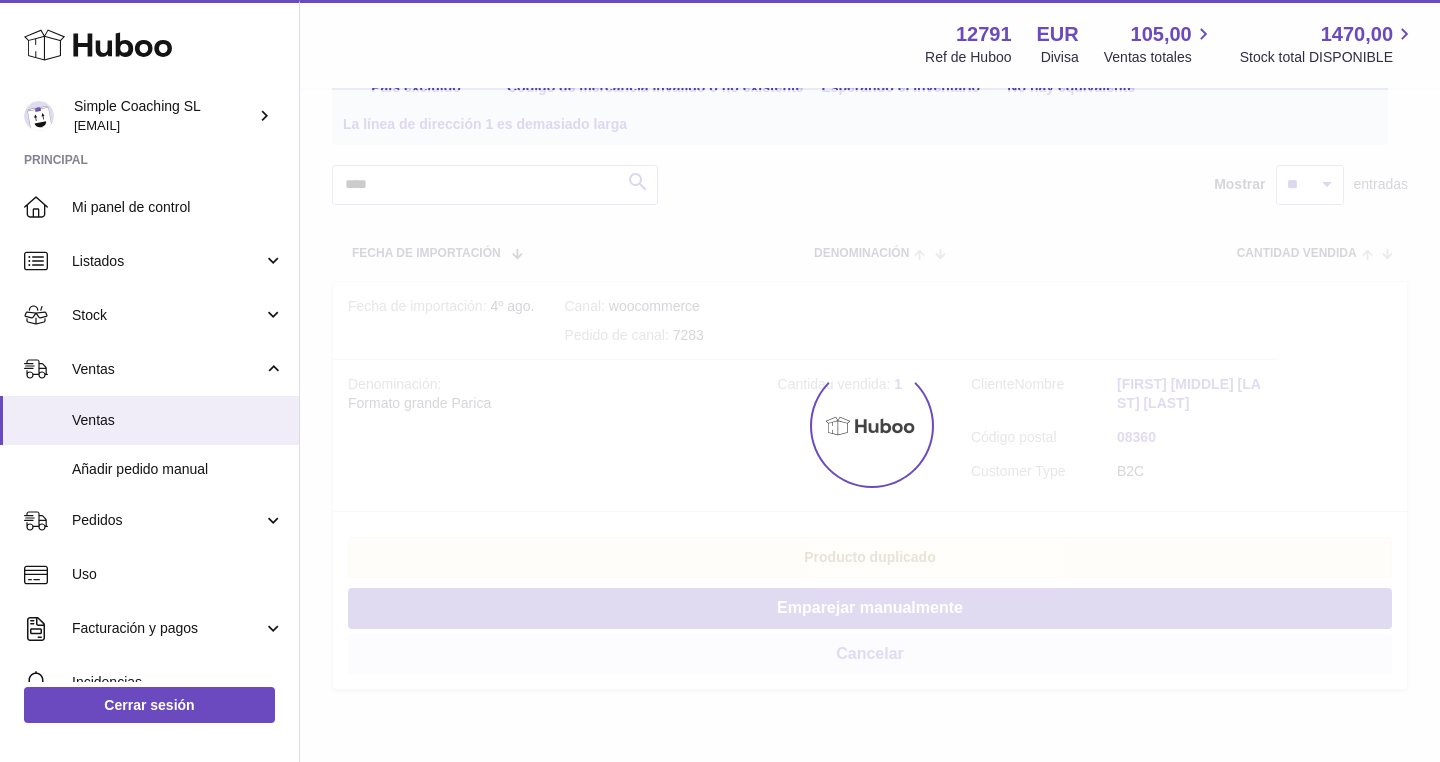scroll, scrollTop: 0, scrollLeft: 0, axis: both 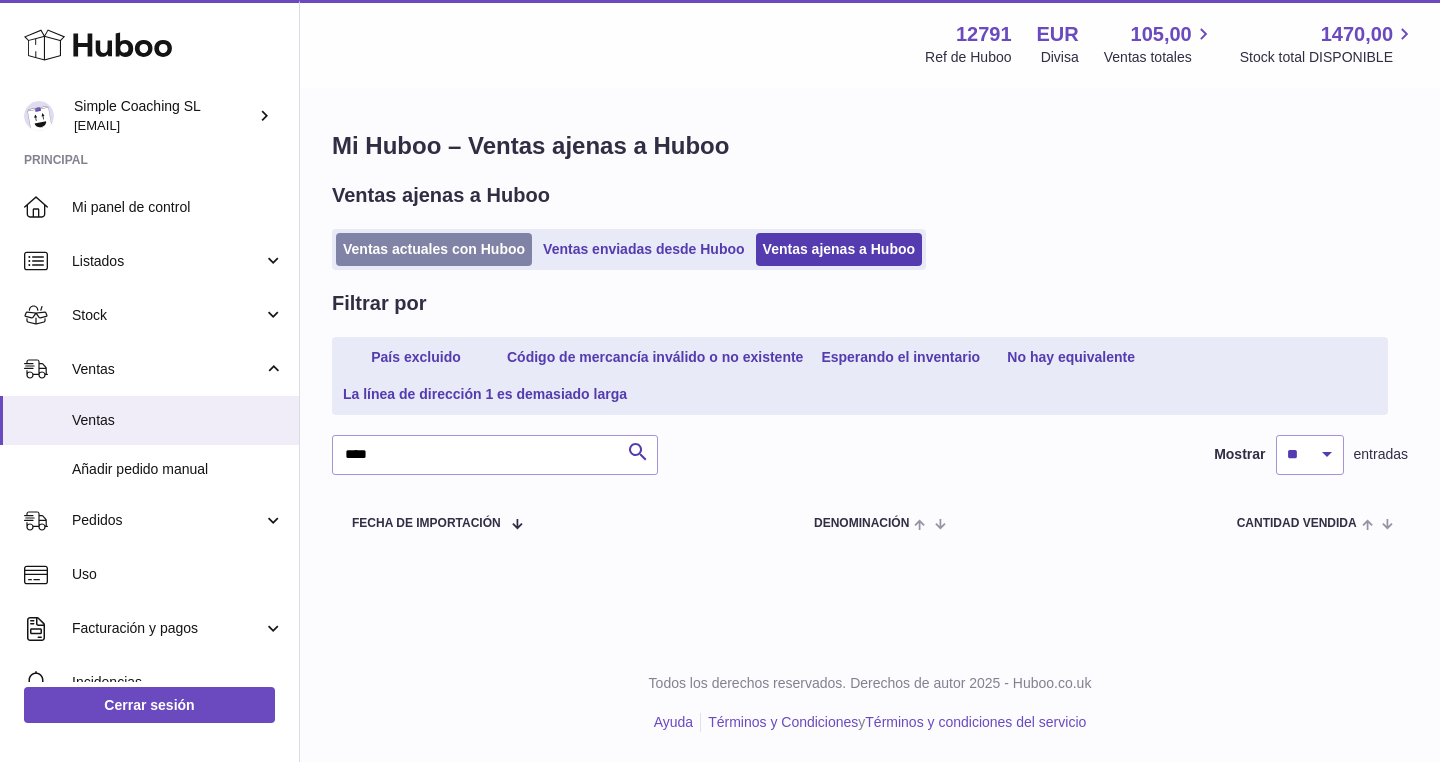 click on "Ventas actuales con Huboo" at bounding box center [434, 249] 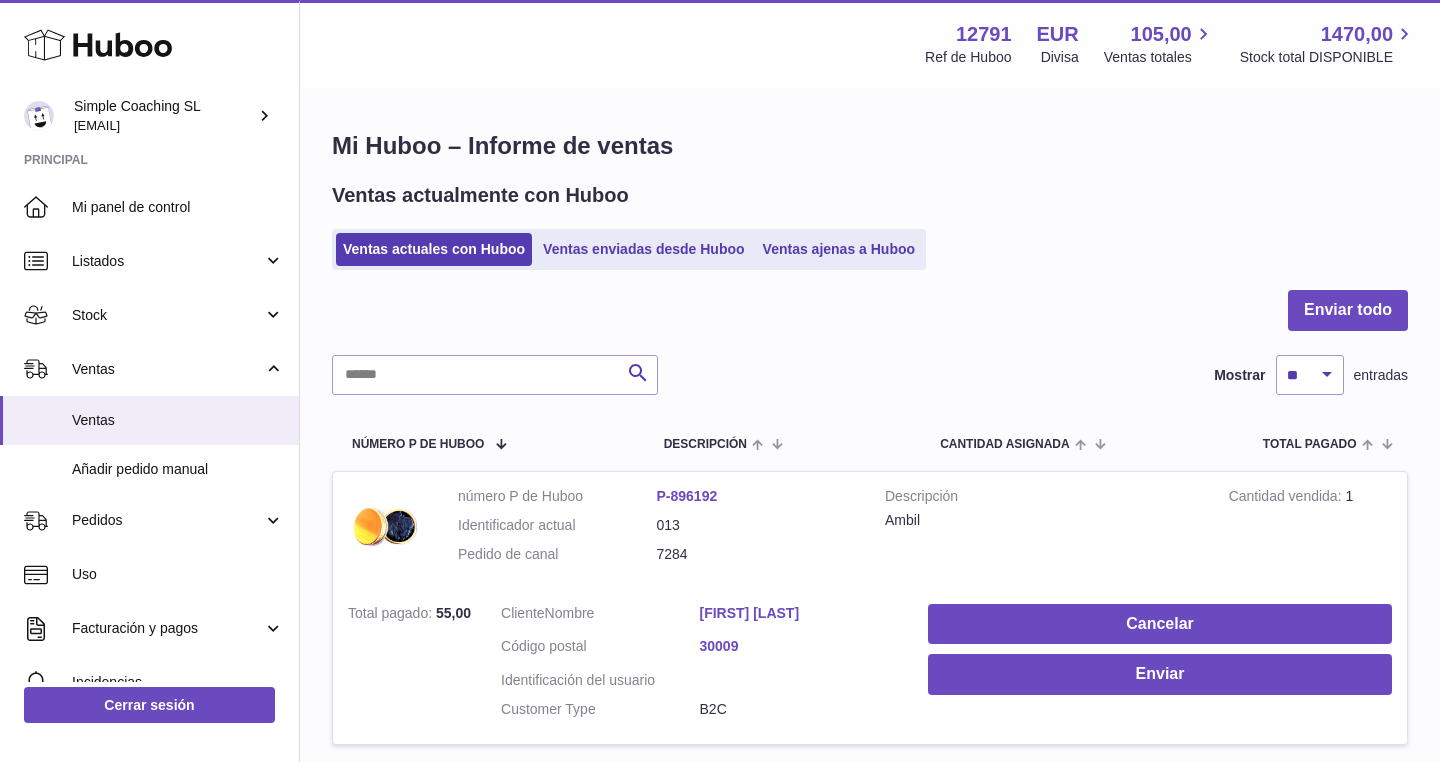 scroll, scrollTop: 0, scrollLeft: 0, axis: both 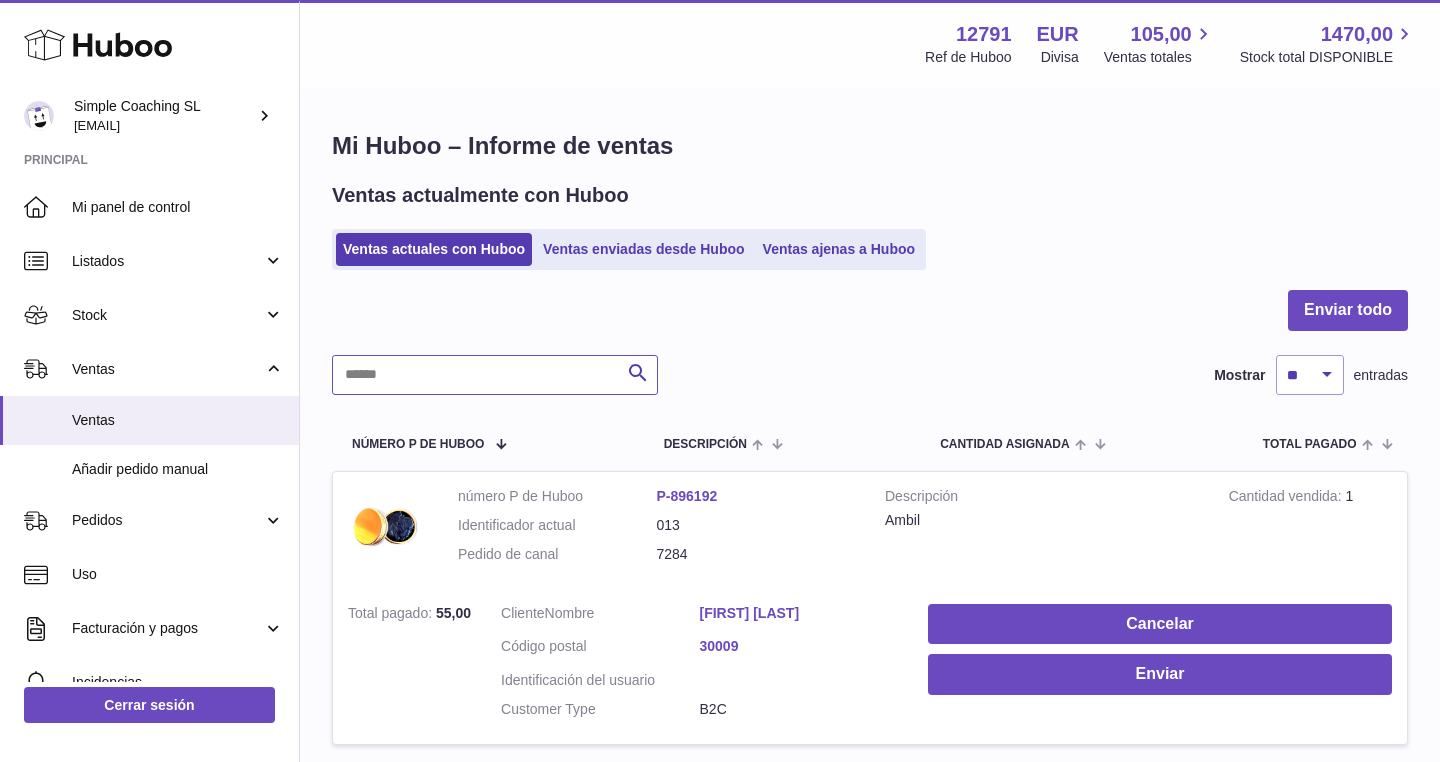 click at bounding box center (495, 375) 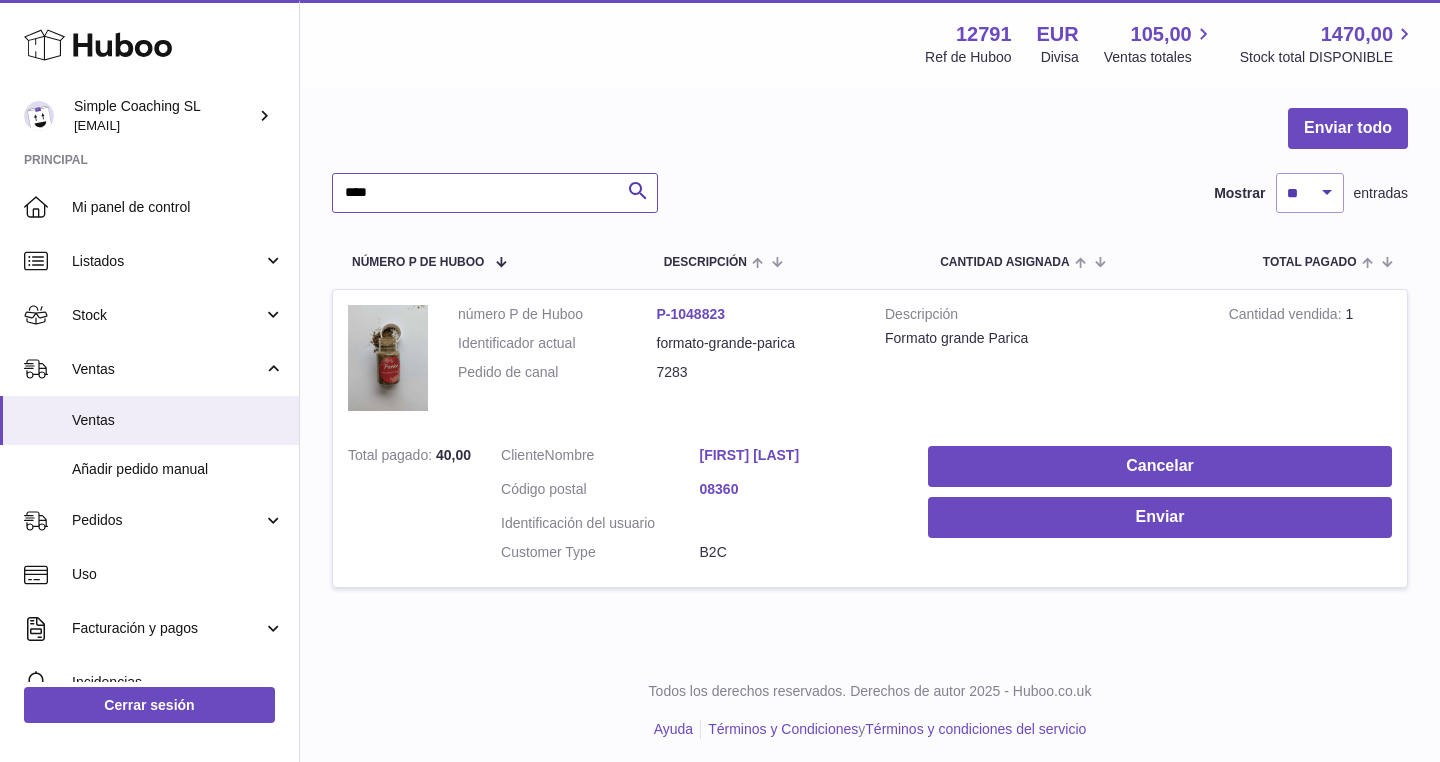 scroll, scrollTop: 180, scrollLeft: 0, axis: vertical 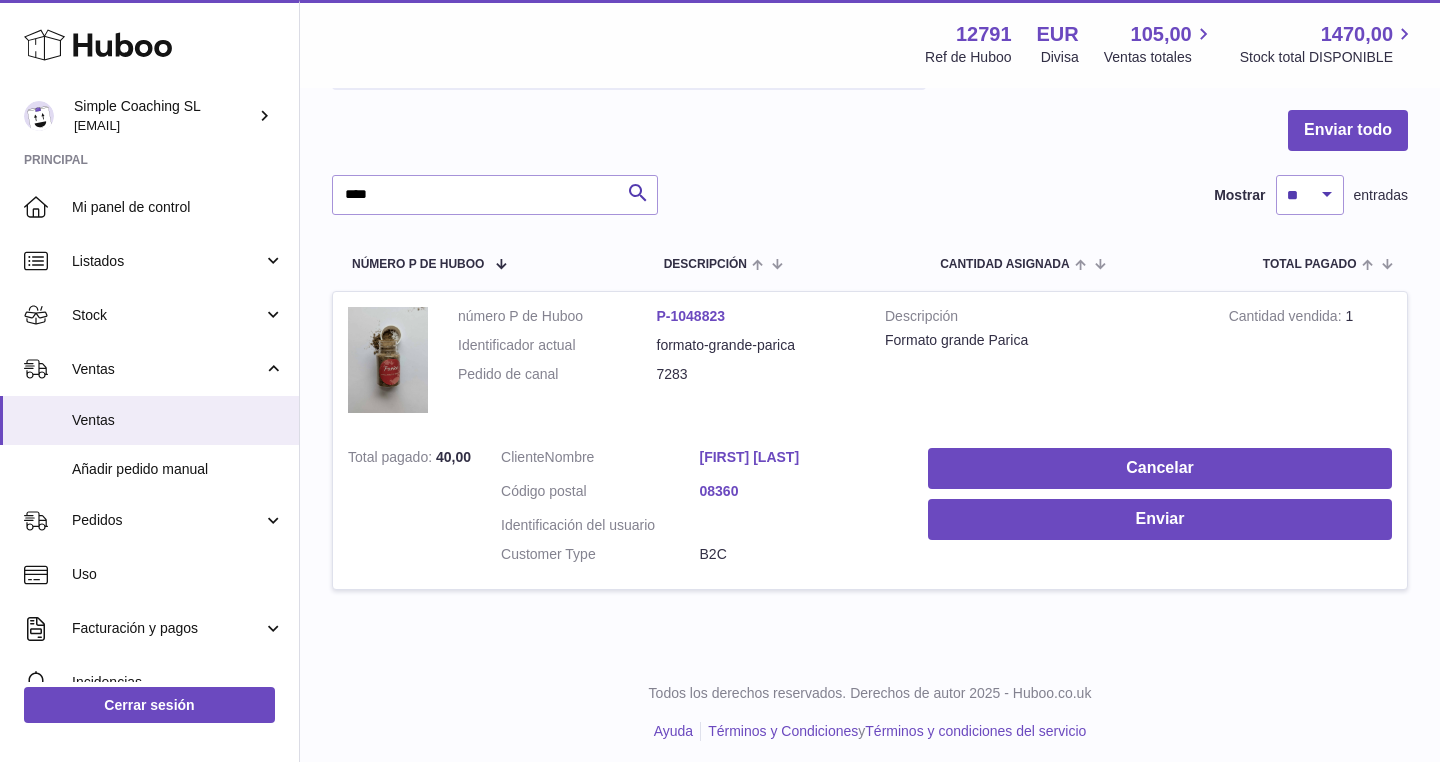 click on "[FIRST] [LAST]" at bounding box center (799, 457) 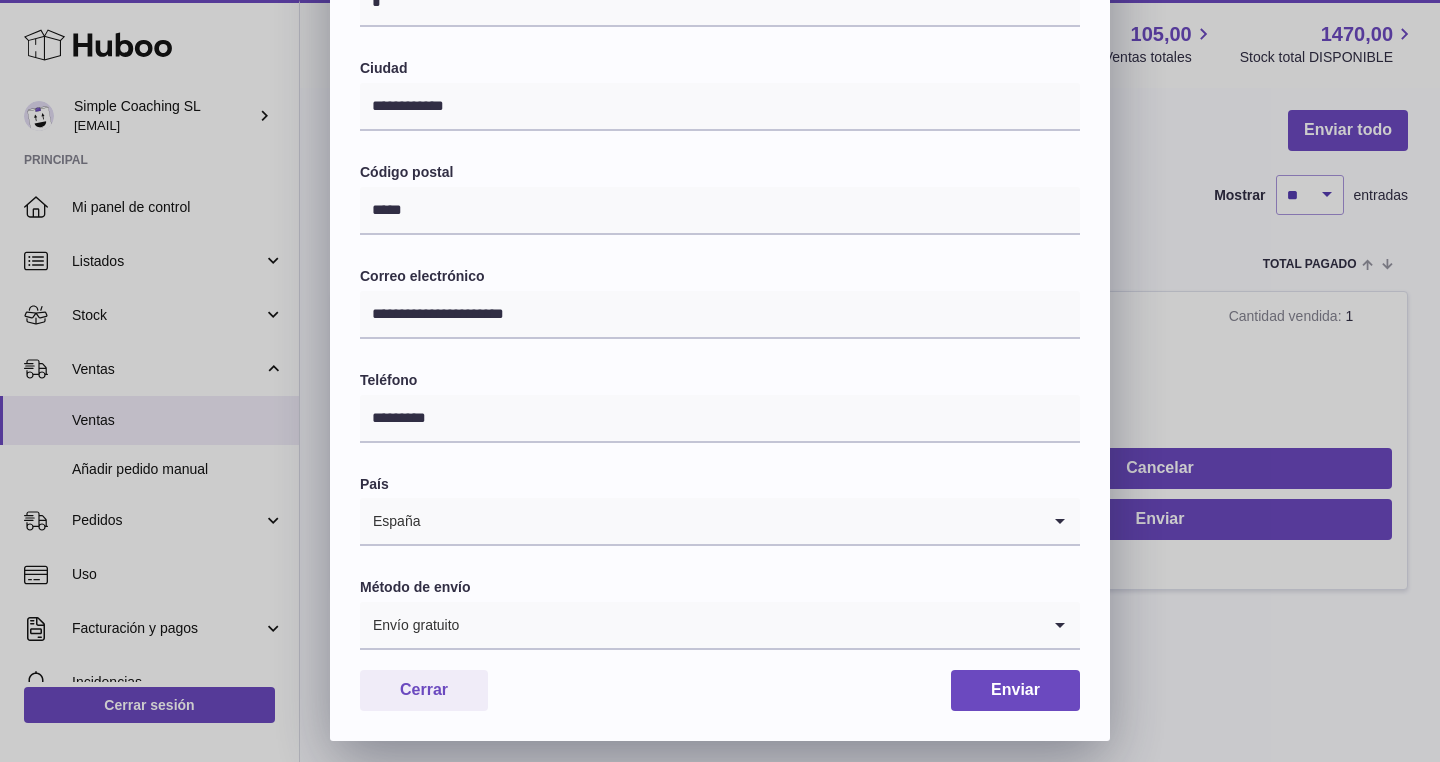 scroll, scrollTop: 488, scrollLeft: 0, axis: vertical 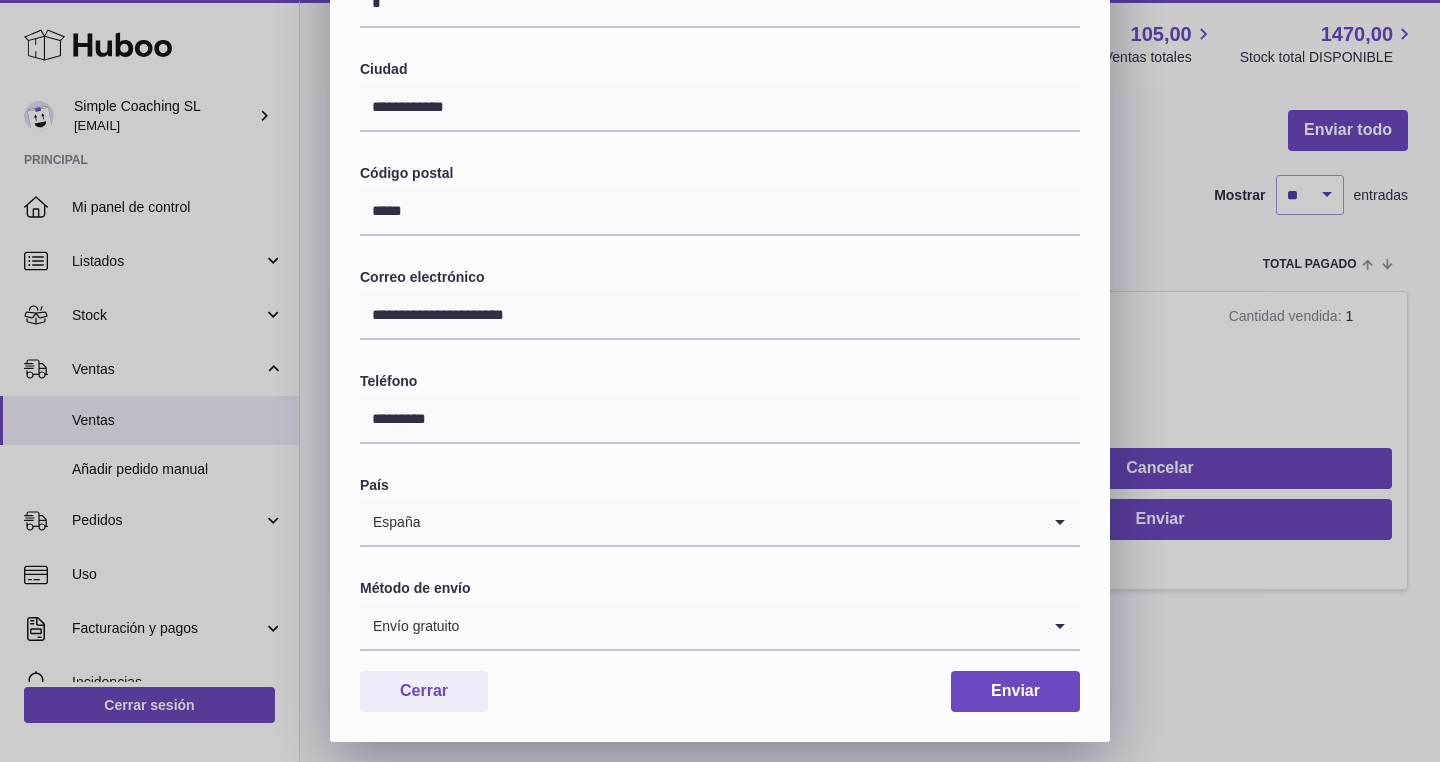 click at bounding box center [750, 626] 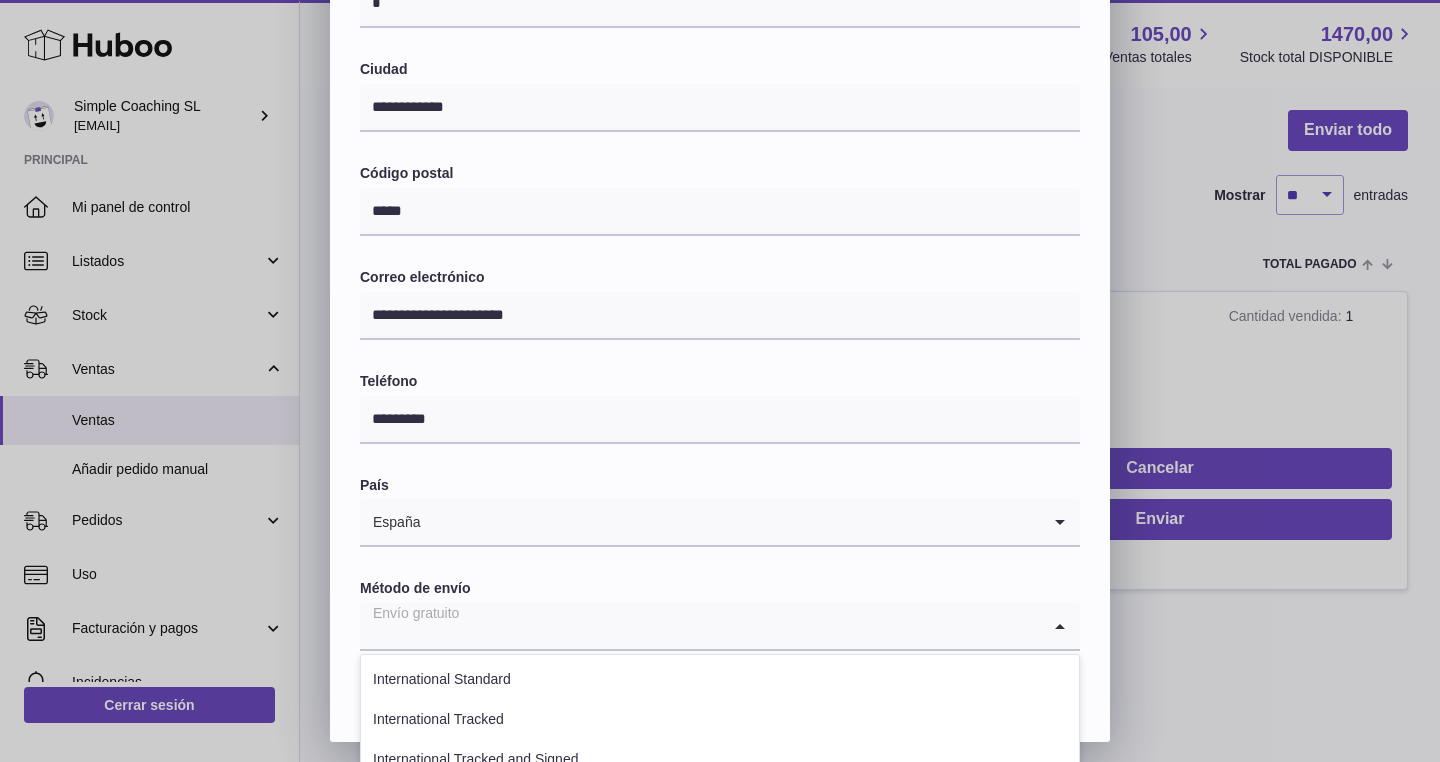 click on "**********" at bounding box center [720, 147] 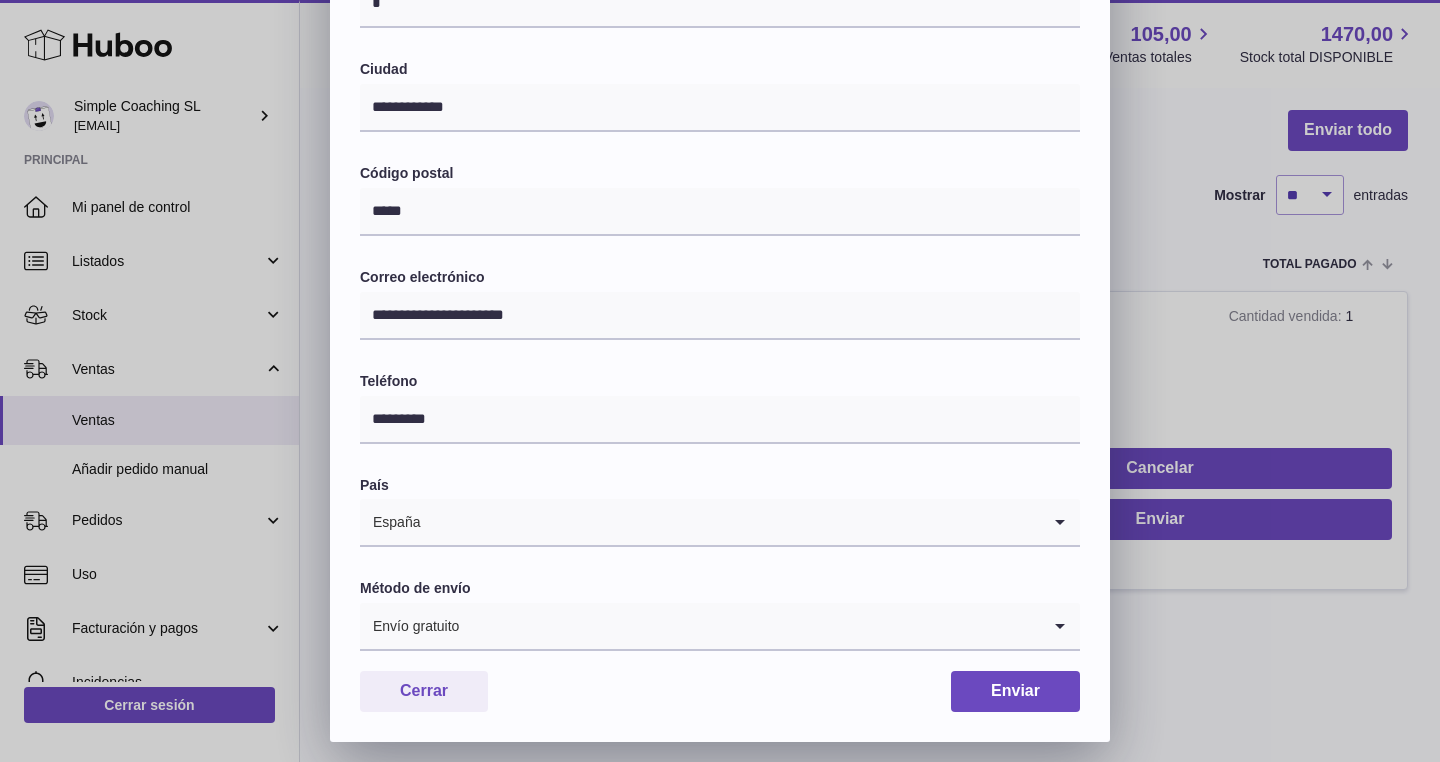 click on "**********" at bounding box center (720, 142) 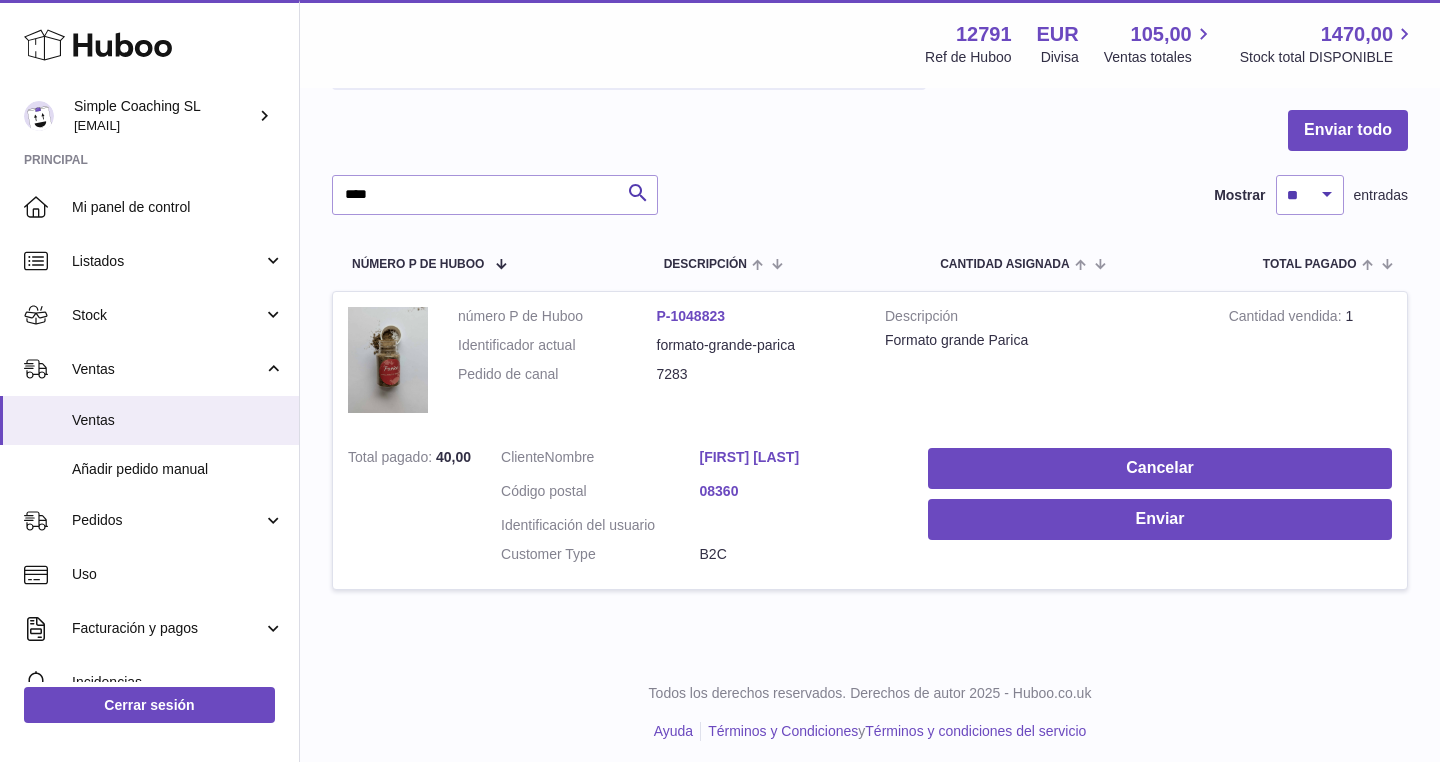 click on "Cliente  Nombre   [FIRST] [LAST]    Código postal   [POSTAL_CODE]   Identificación del usuario     Customer Type   B2C" at bounding box center (699, 511) 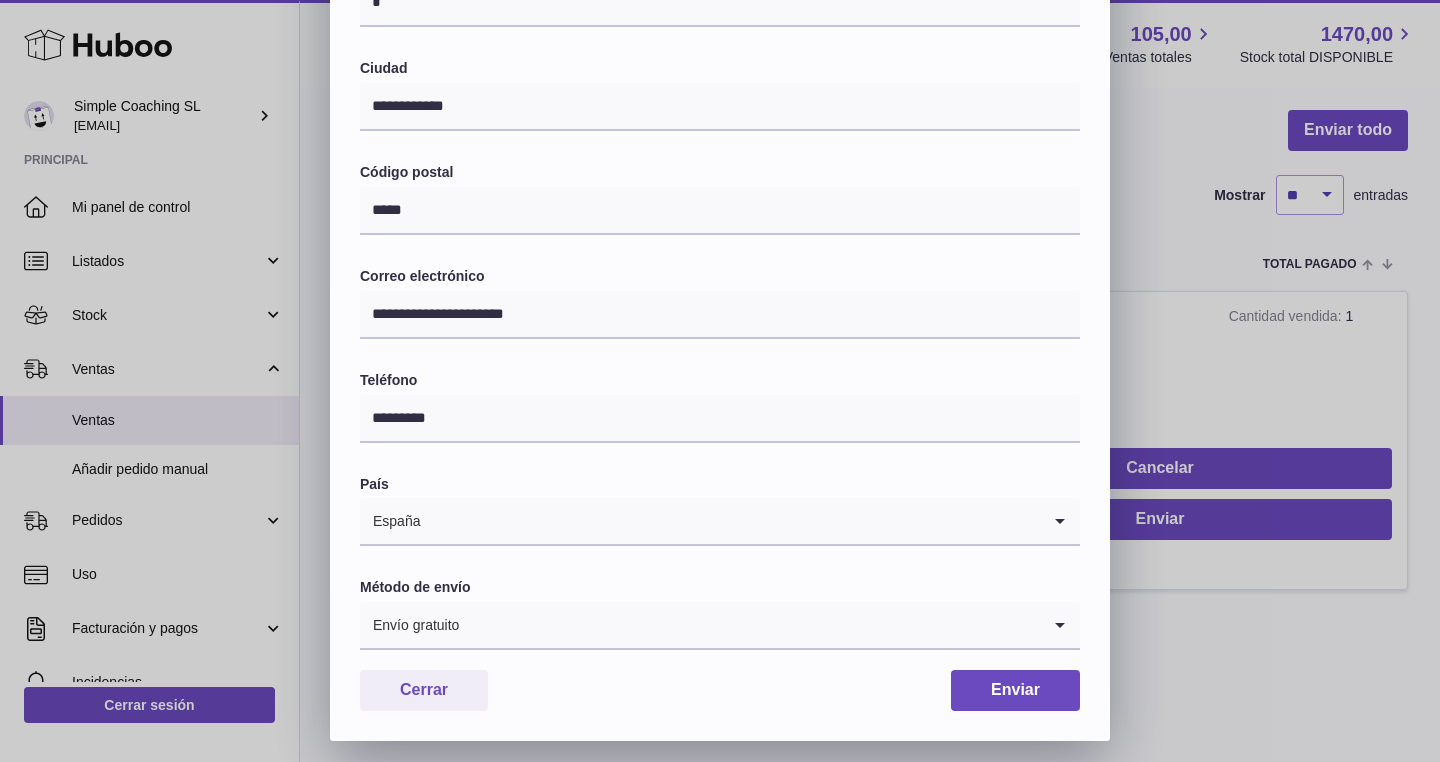 scroll, scrollTop: 488, scrollLeft: 0, axis: vertical 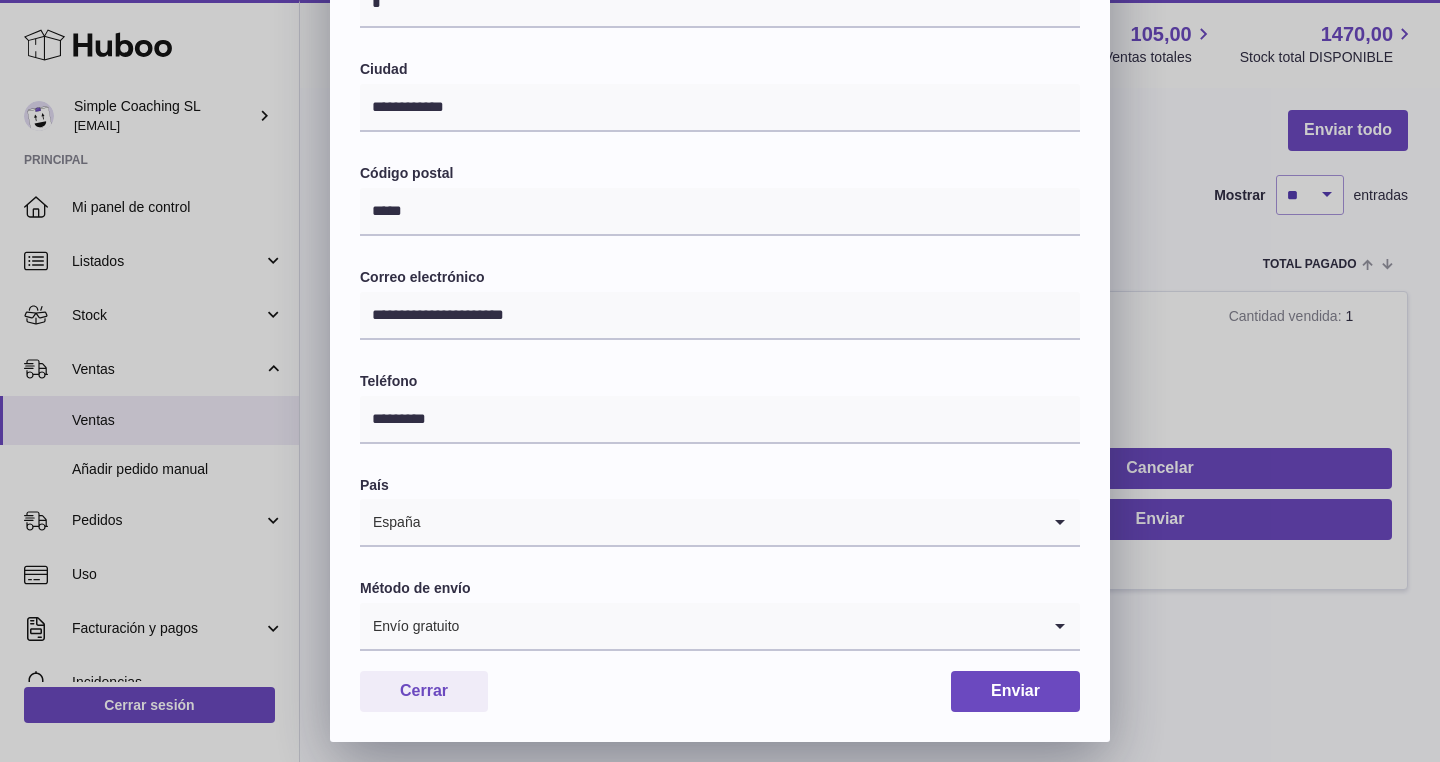 click at bounding box center [750, 626] 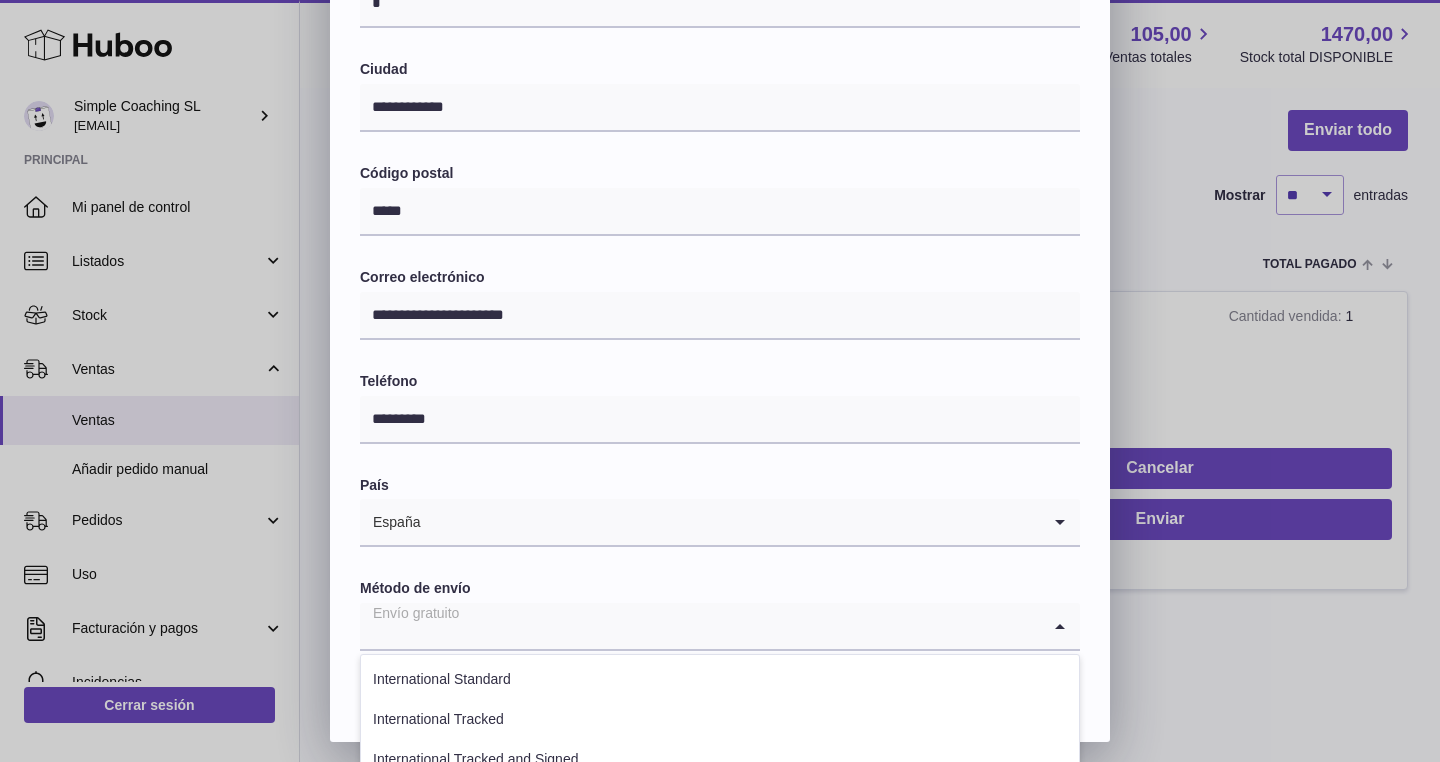 click on "**********" at bounding box center (720, 147) 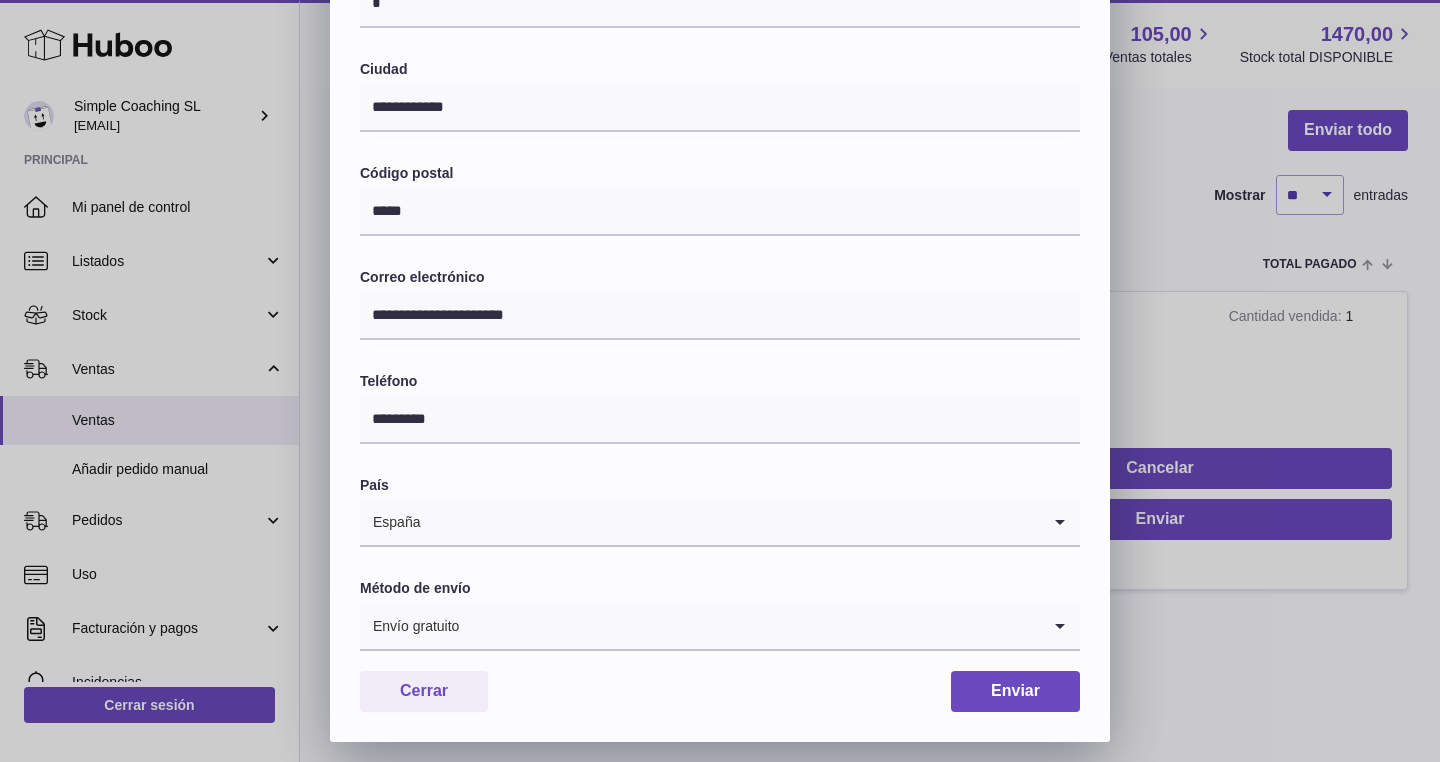 click on "**********" at bounding box center (720, 142) 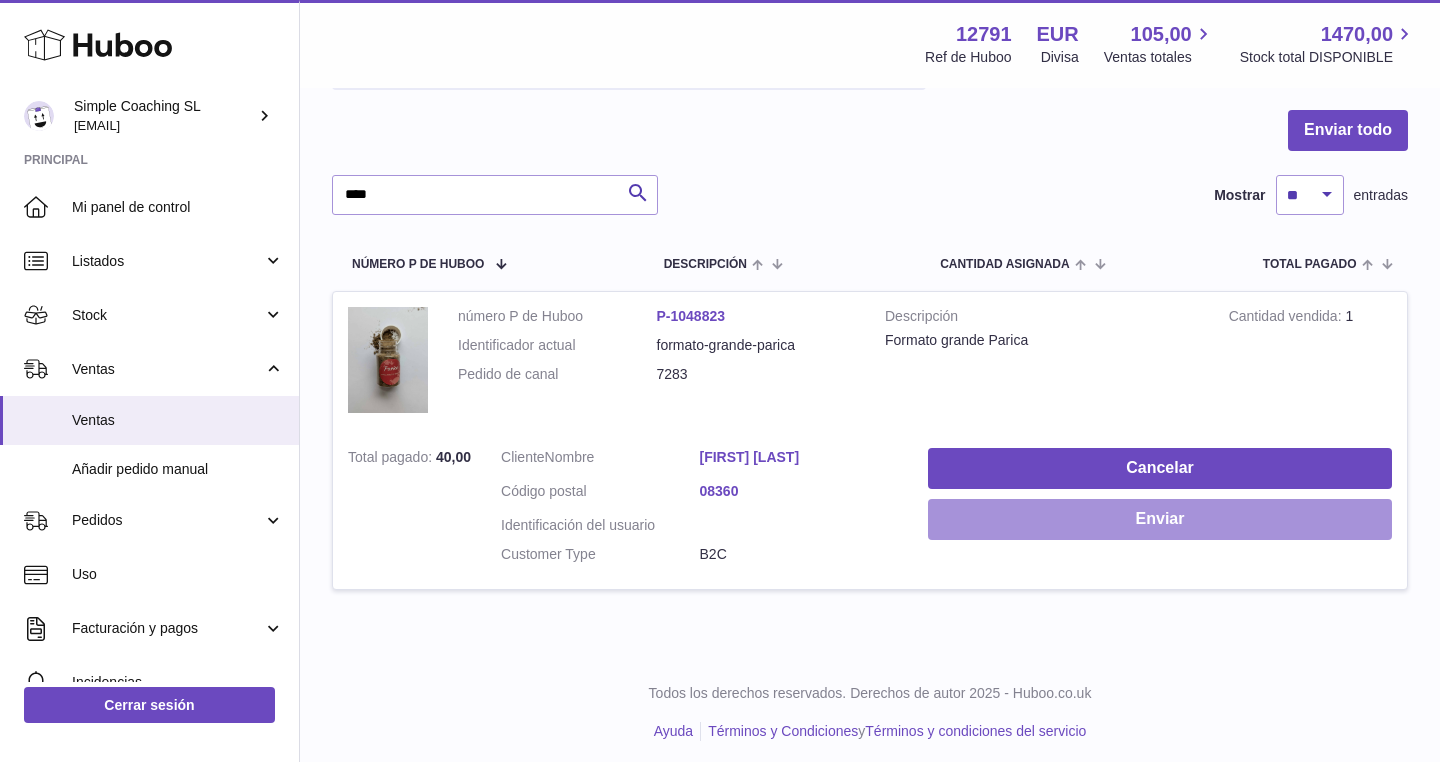 click on "Enviar" at bounding box center [1160, 519] 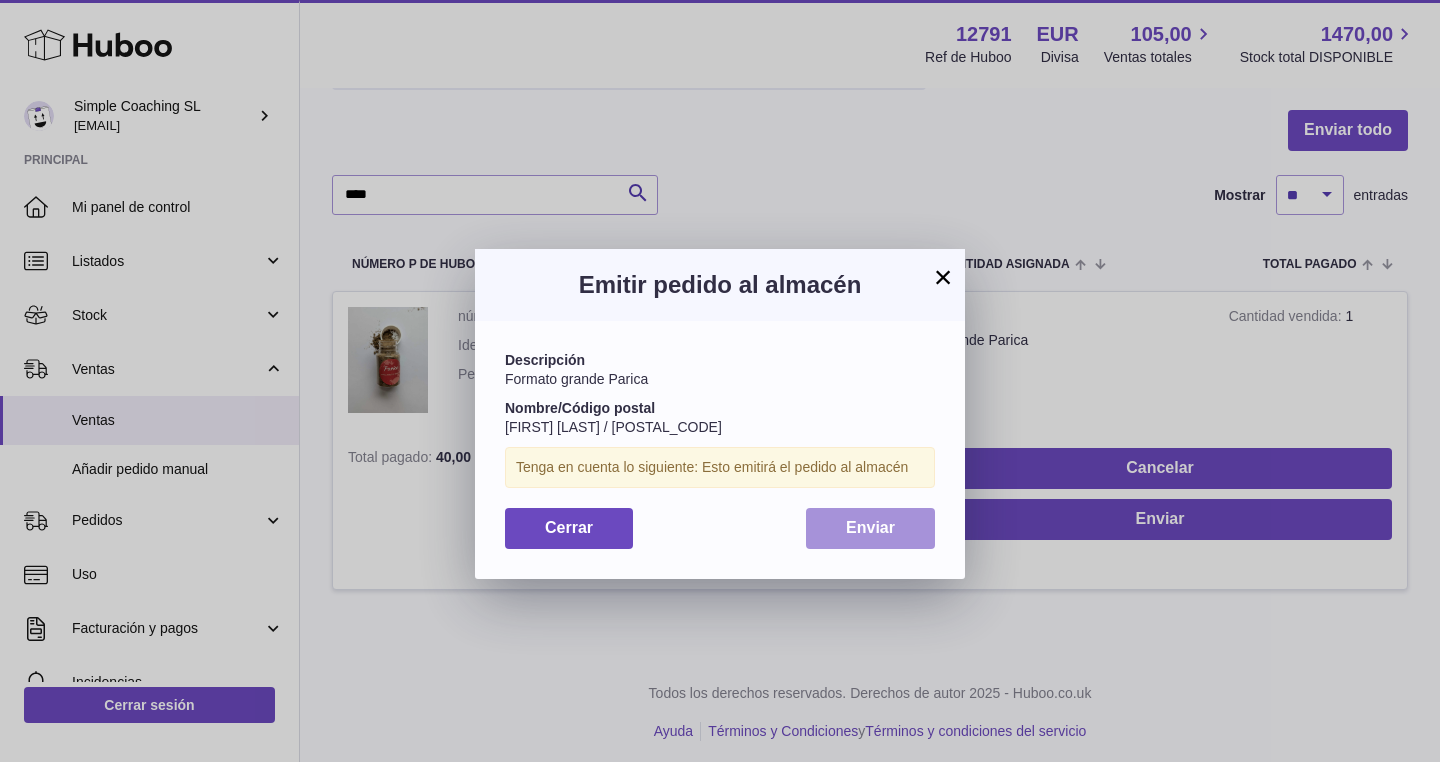 click on "Enviar" at bounding box center (870, 528) 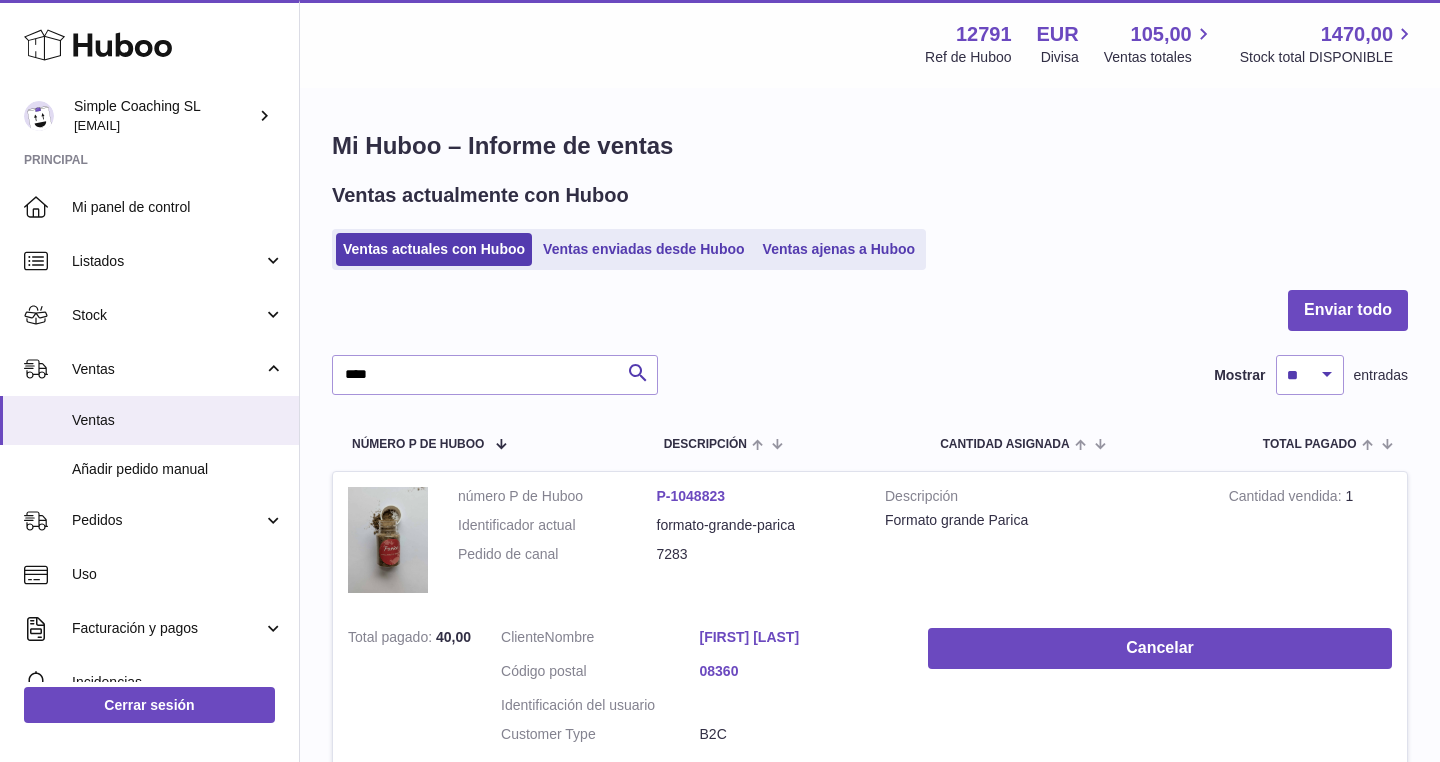 scroll, scrollTop: 0, scrollLeft: 0, axis: both 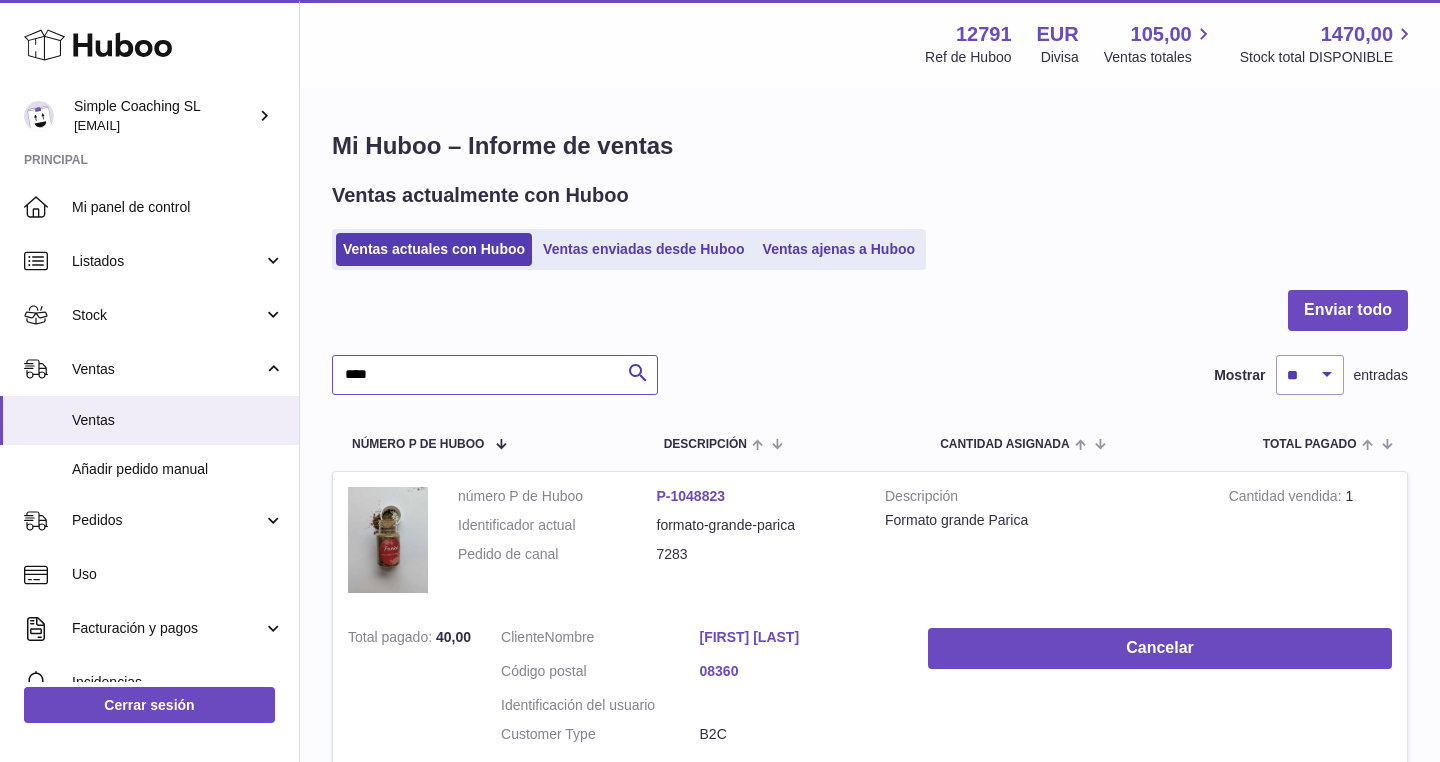 click on "****" at bounding box center [495, 375] 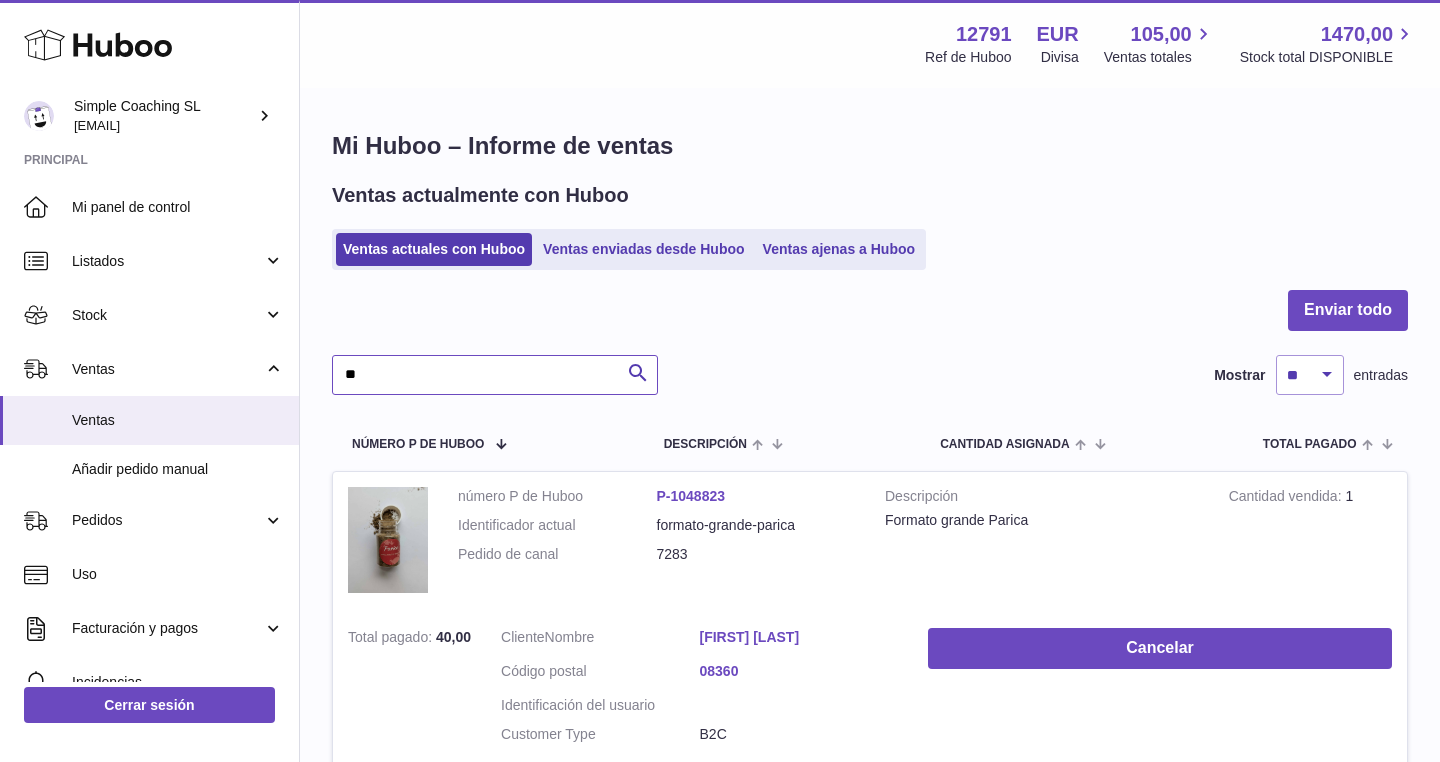 type on "*" 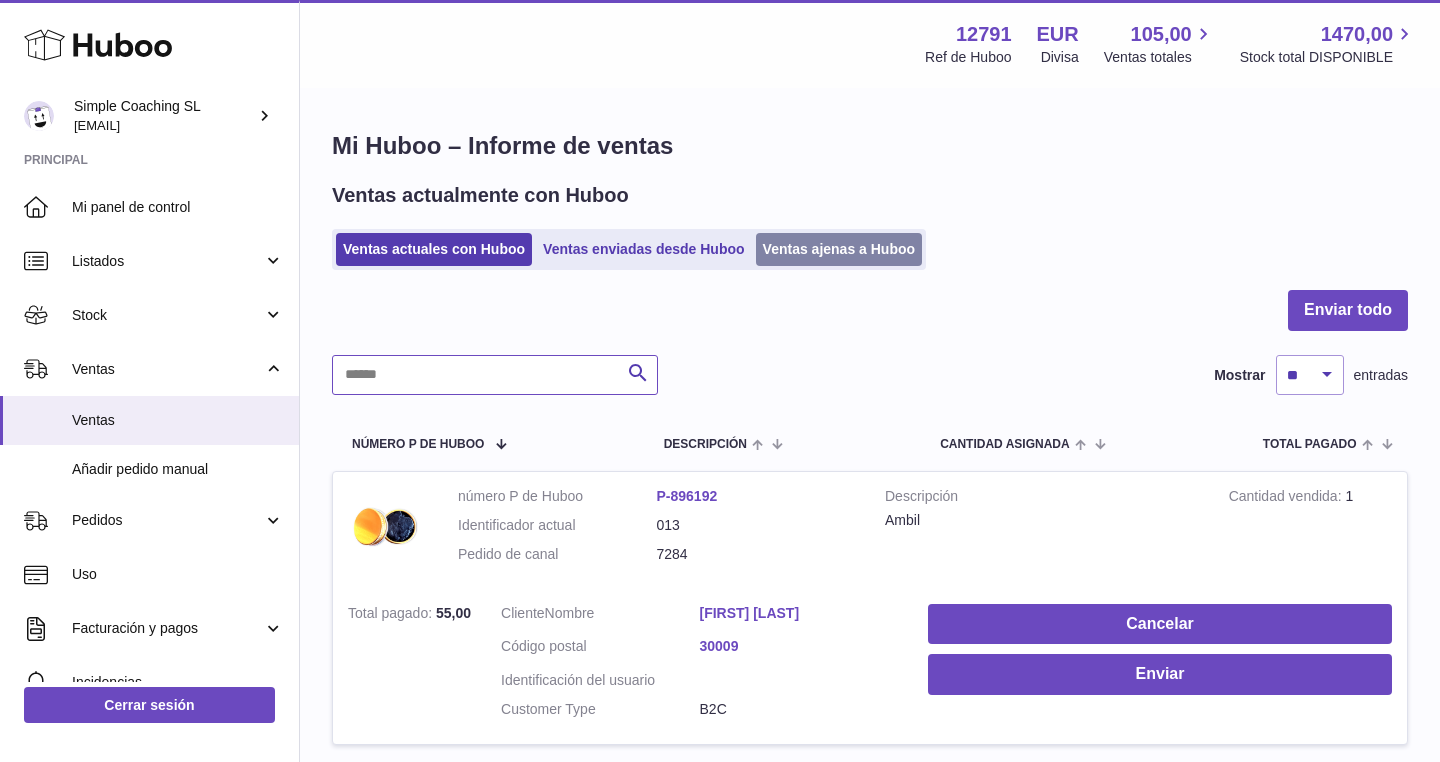 type 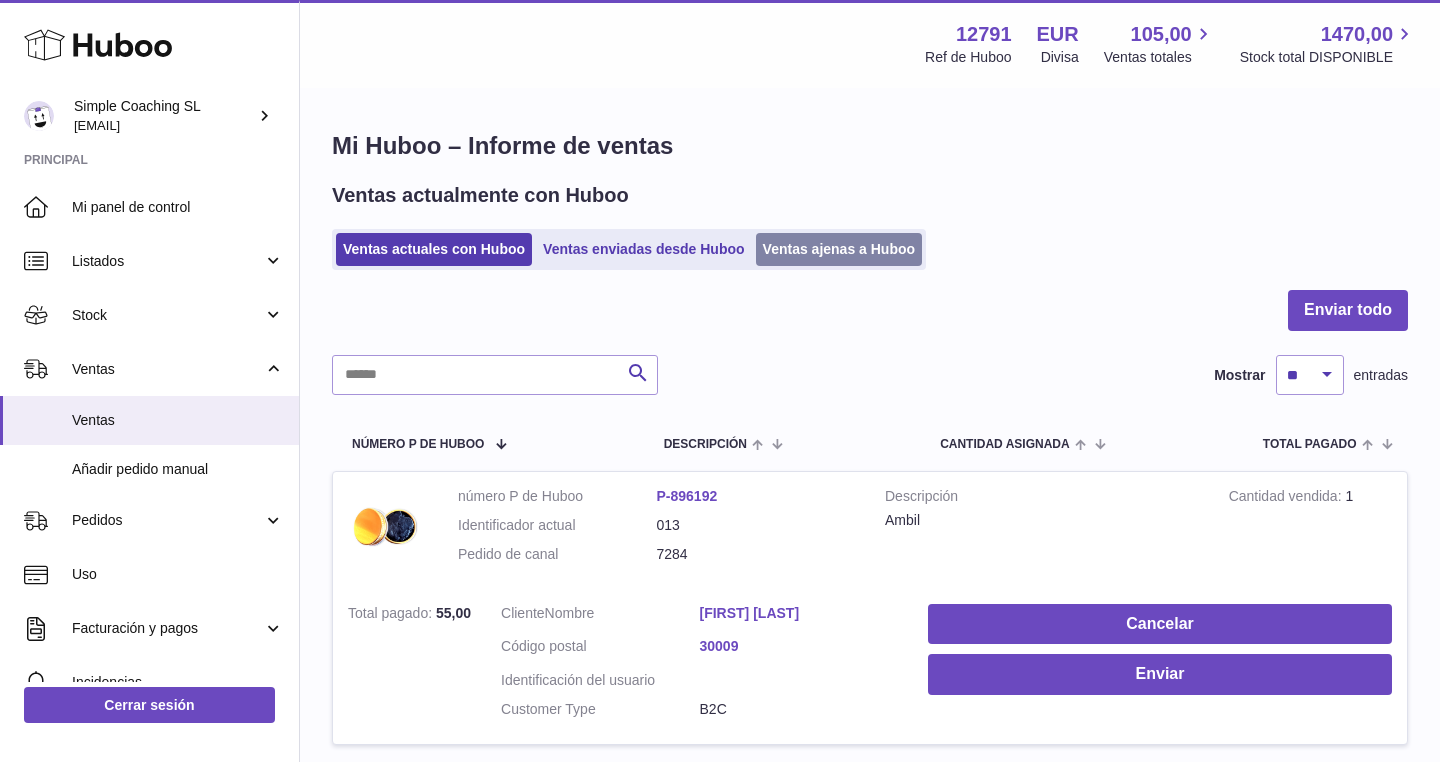 click on "Ventas ajenas a Huboo" at bounding box center [839, 249] 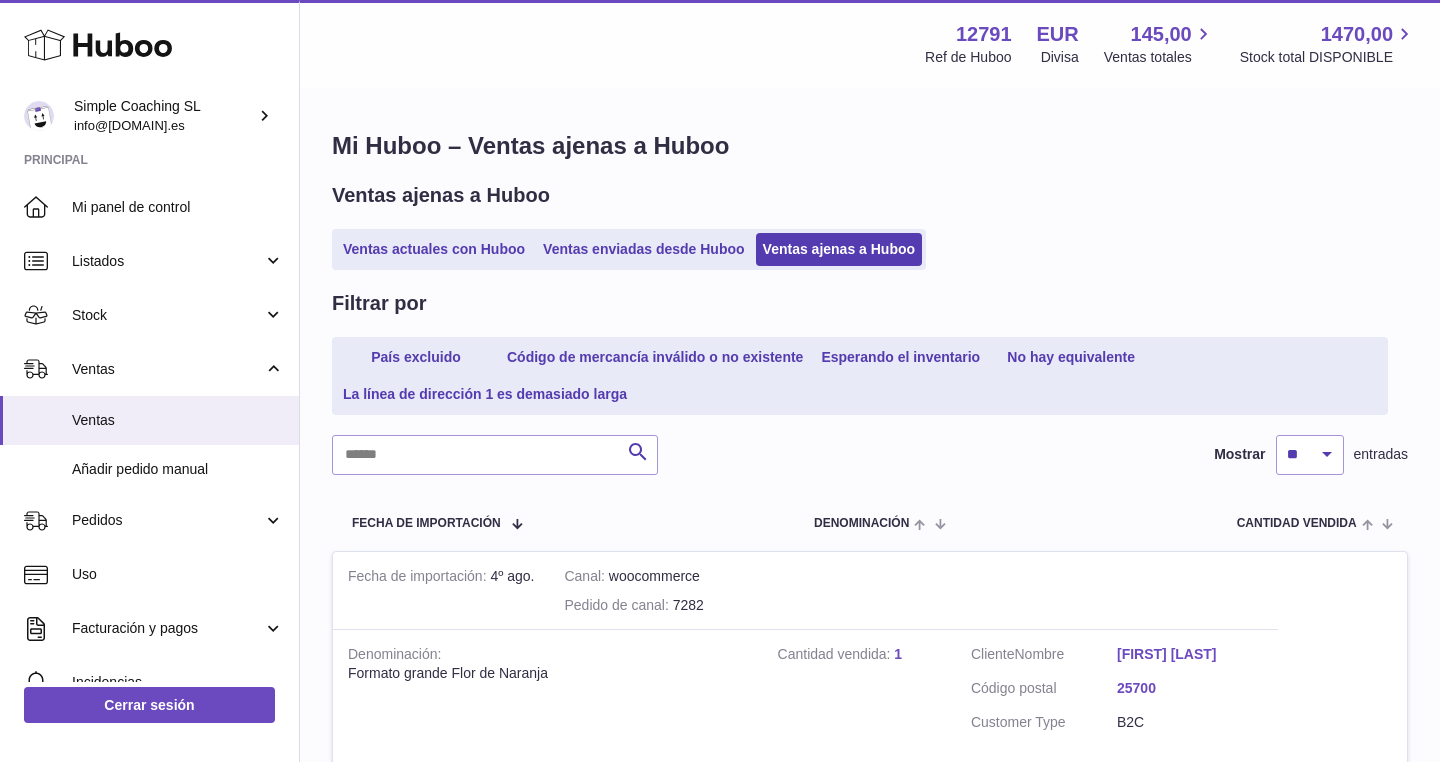 scroll, scrollTop: 0, scrollLeft: 0, axis: both 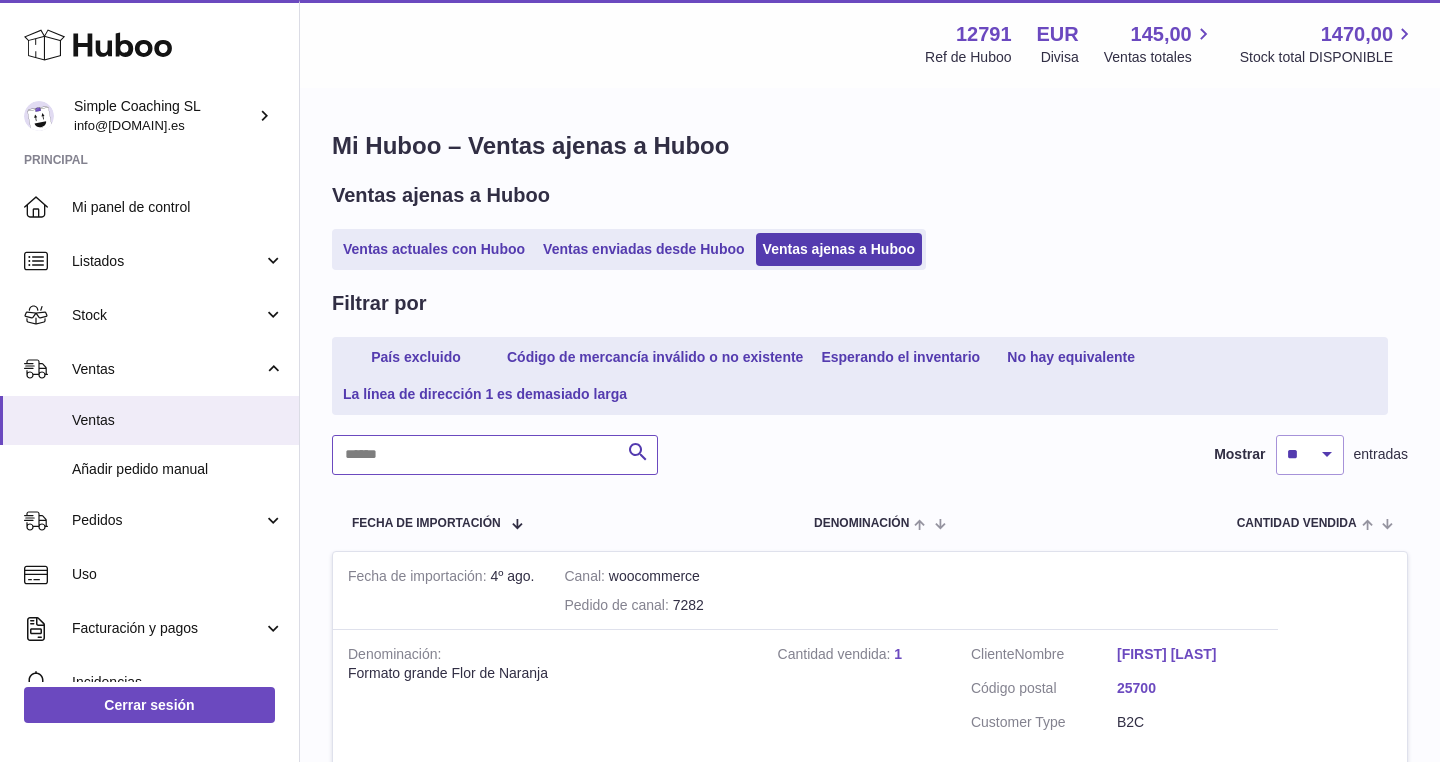 click at bounding box center [495, 455] 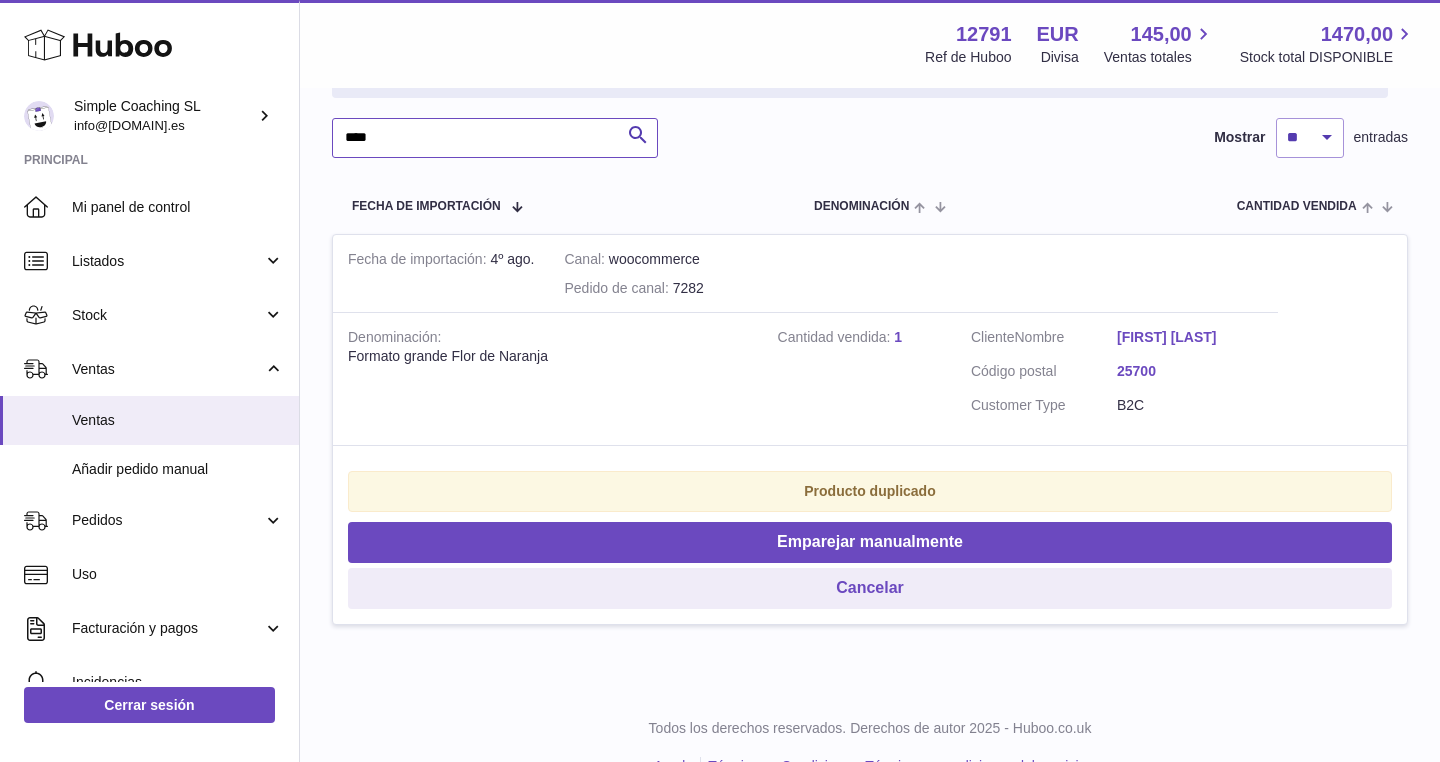 scroll, scrollTop: 336, scrollLeft: 0, axis: vertical 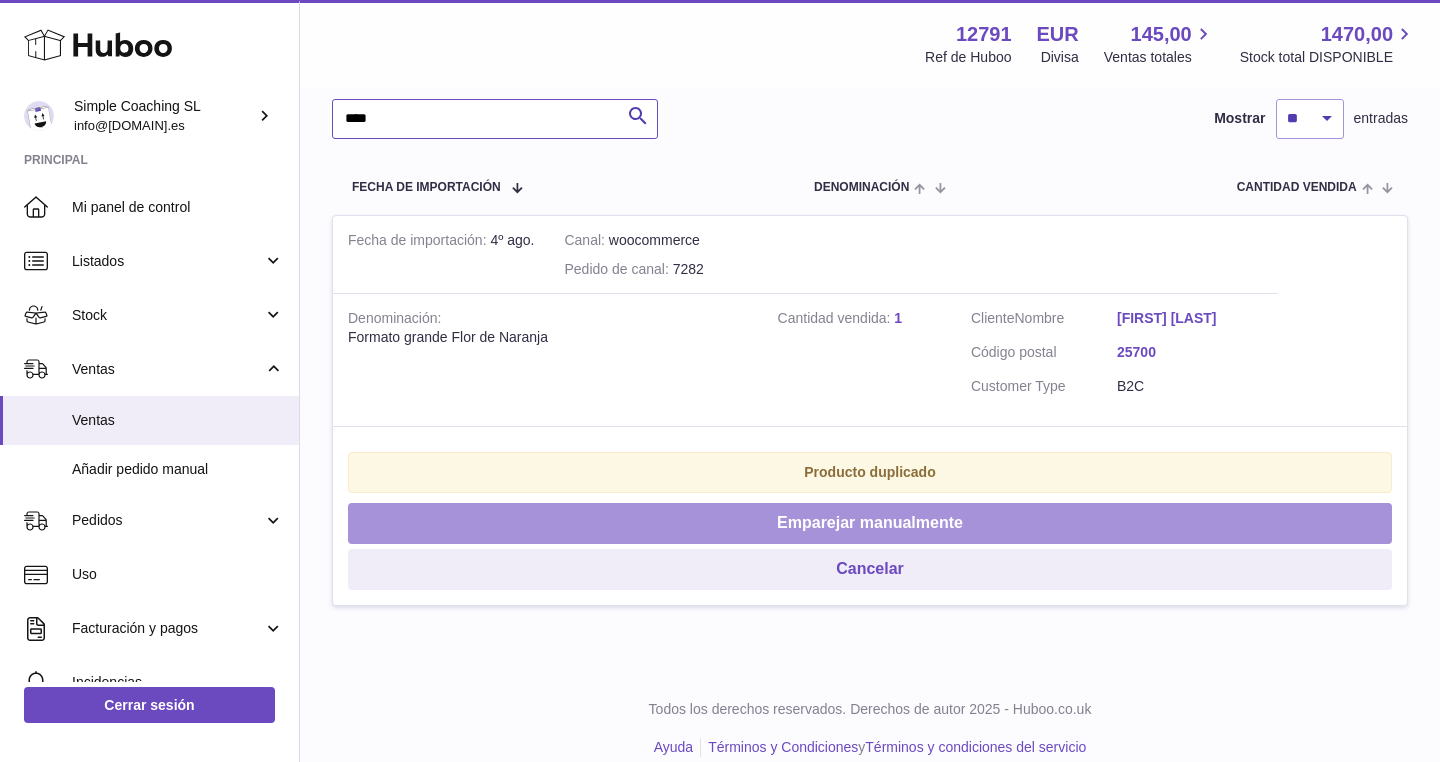 type on "****" 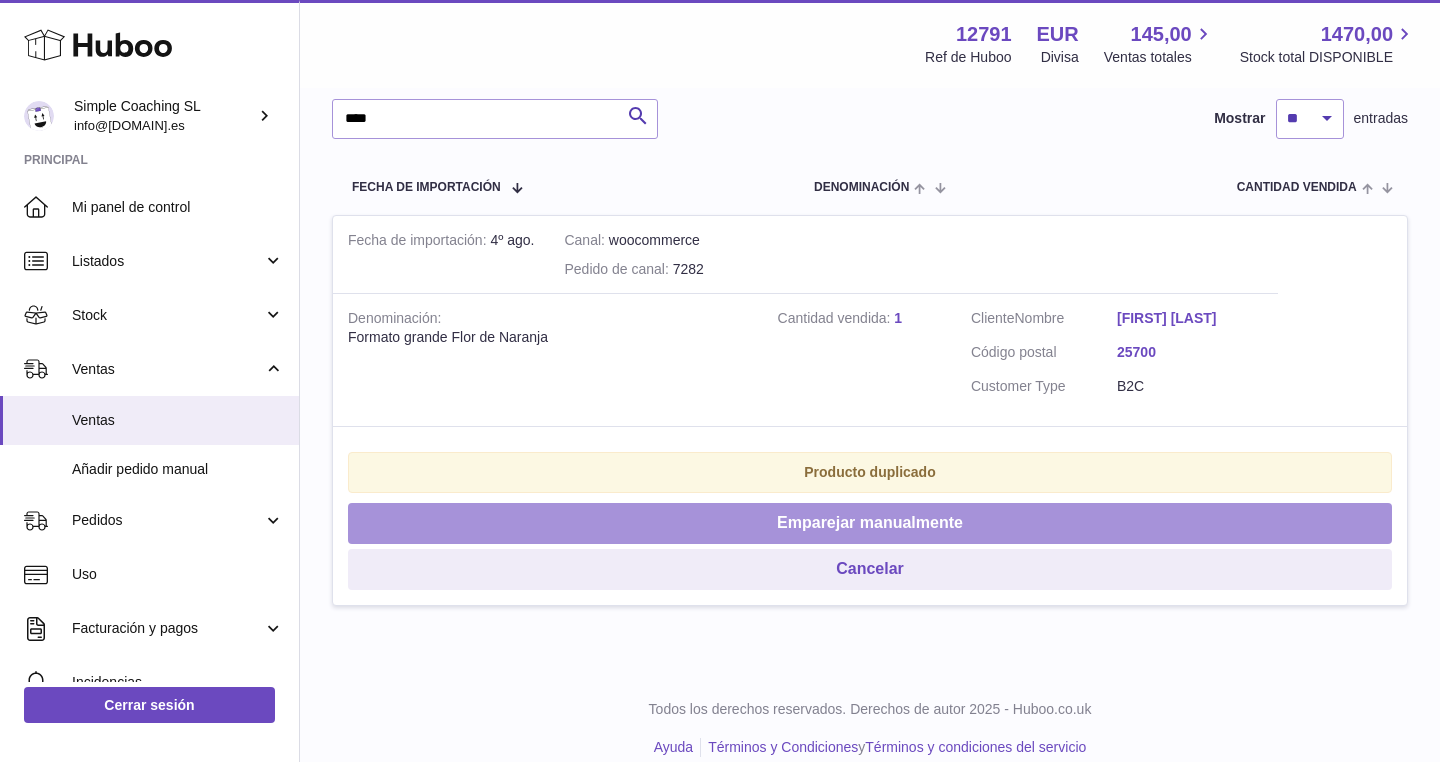 click on "Emparejar manualmente" at bounding box center [870, 523] 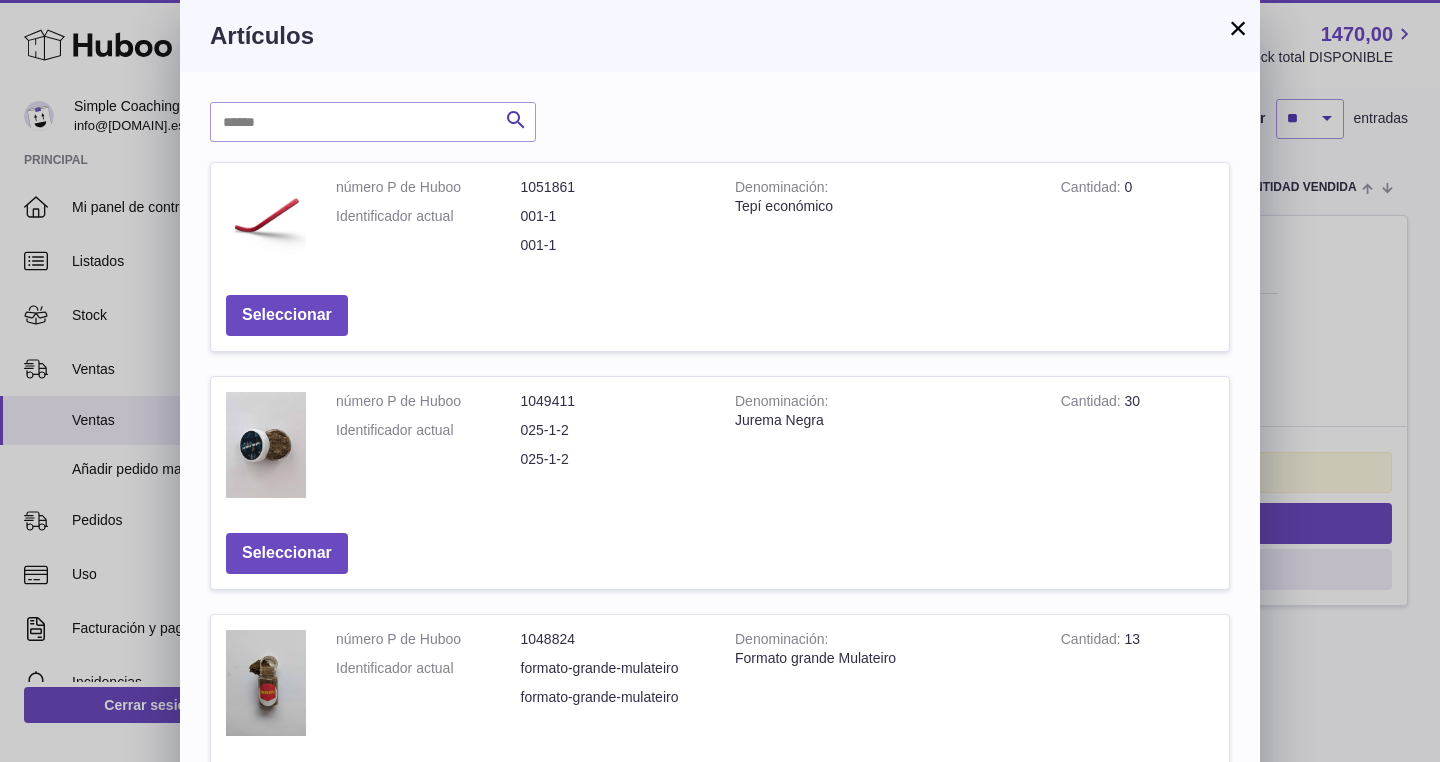click on "Buscar     número P de Huboo   Denominación   Cantidad   Acción     número P de Huboo   1051861   Identificador actual   001-1       001-1   Denominación   Tepí económico     Cantidad
0
Seleccionar
número P de Huboo   1049411   Identificador actual   025-1-2       025-1-2   Denominación   Jurema Negra     Cantidad
30
Seleccionar
número P de Huboo   1048824   Identificador actual   formato-grande-mulateiro       formato-grande-mulateiro   Denominación   Formato grande Mulateiro     Cantidad
13
Seleccionar
número P de Huboo   1048823   Identificador actual   formato-grande-parica       formato-grande-parica   Denominación   Formato grande Parica     Cantidad
10
número P de Huboo   1048822" at bounding box center (720, 763) 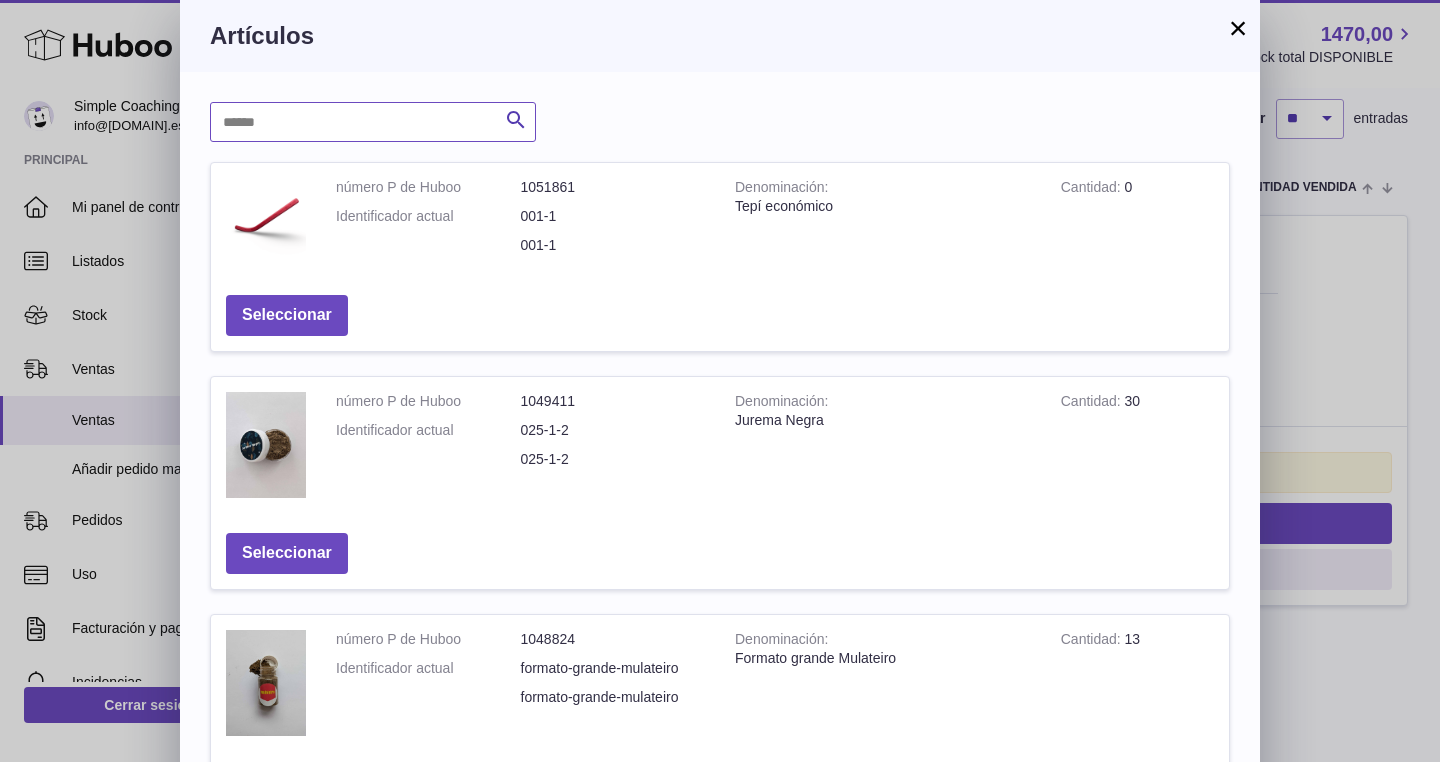 click at bounding box center (373, 122) 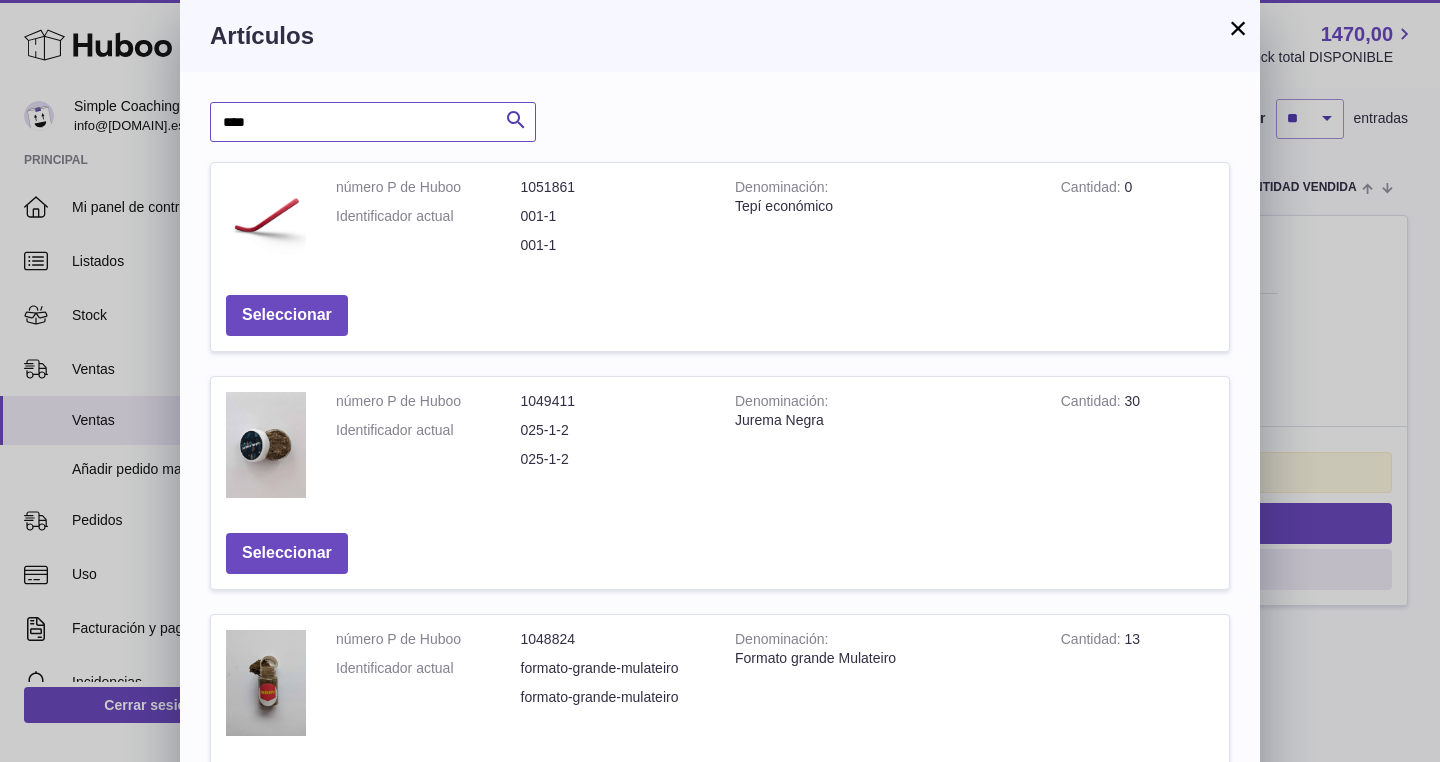 type on "****" 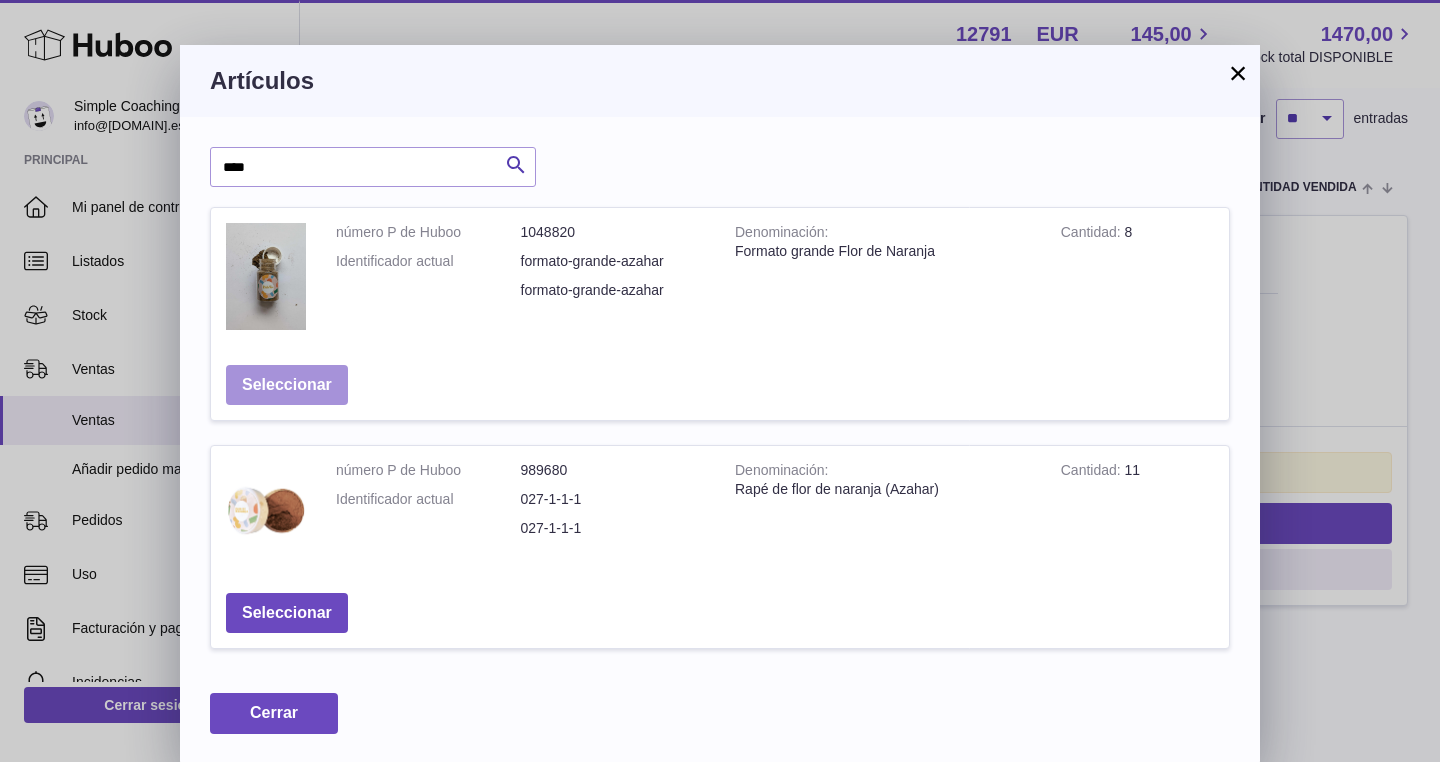 click on "Seleccionar" at bounding box center [287, 385] 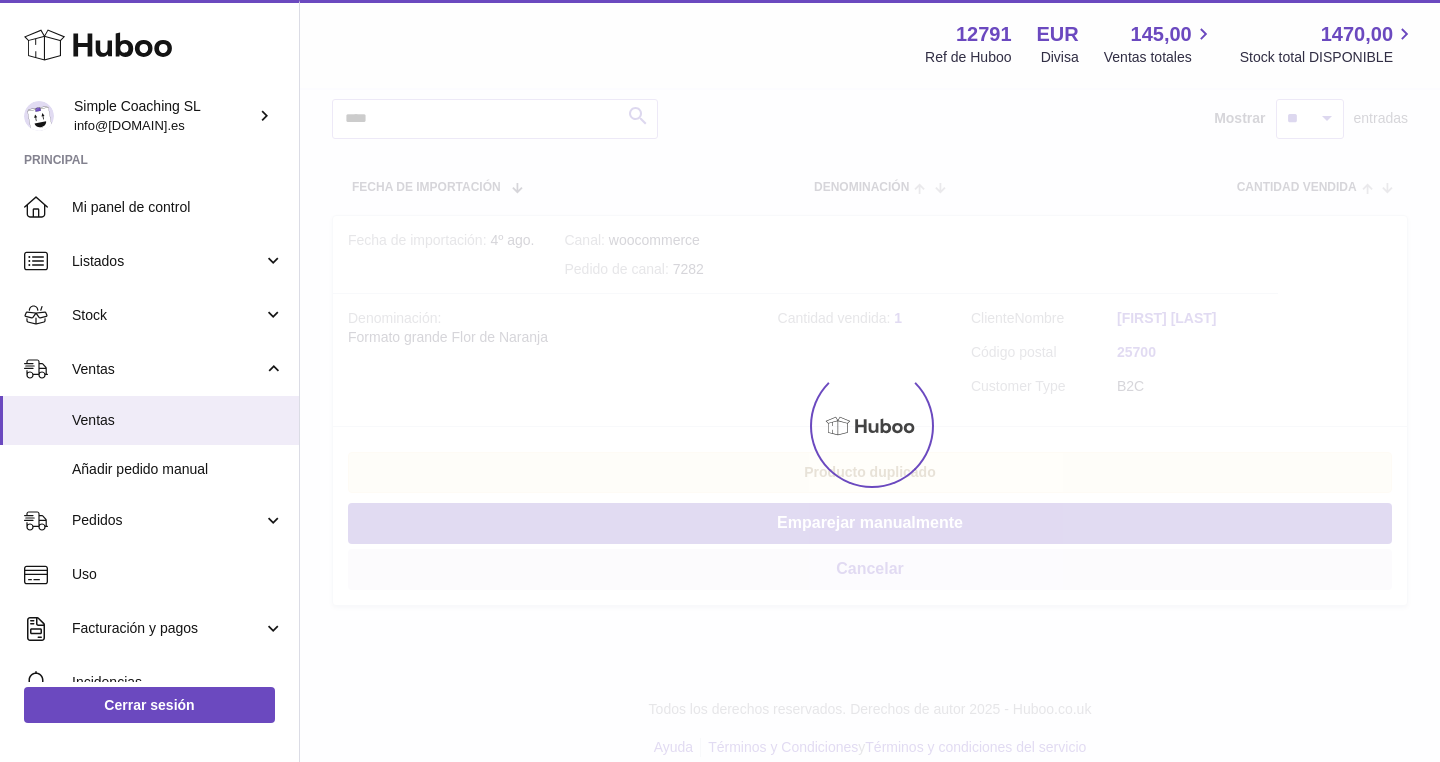 scroll, scrollTop: 0, scrollLeft: 0, axis: both 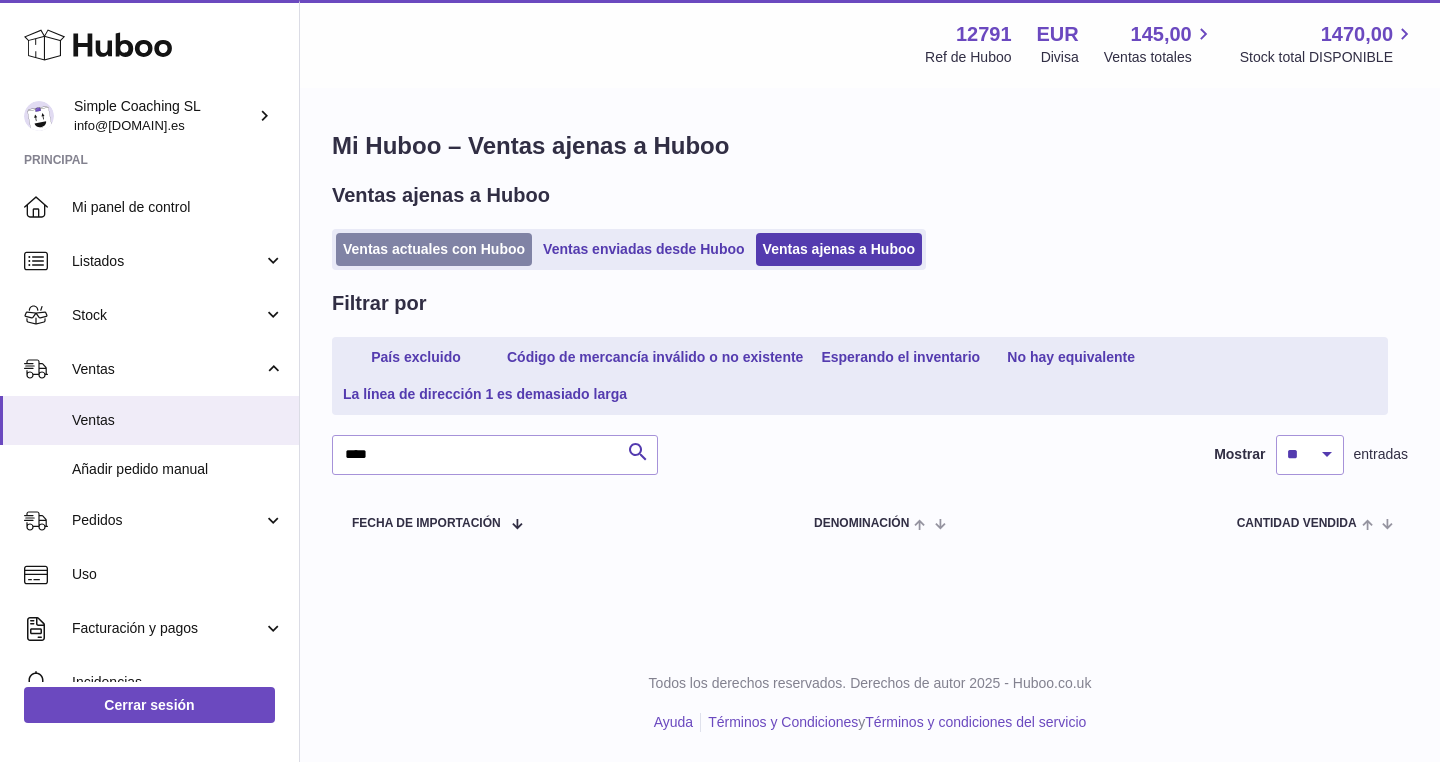 click on "Ventas actuales con Huboo" at bounding box center (434, 249) 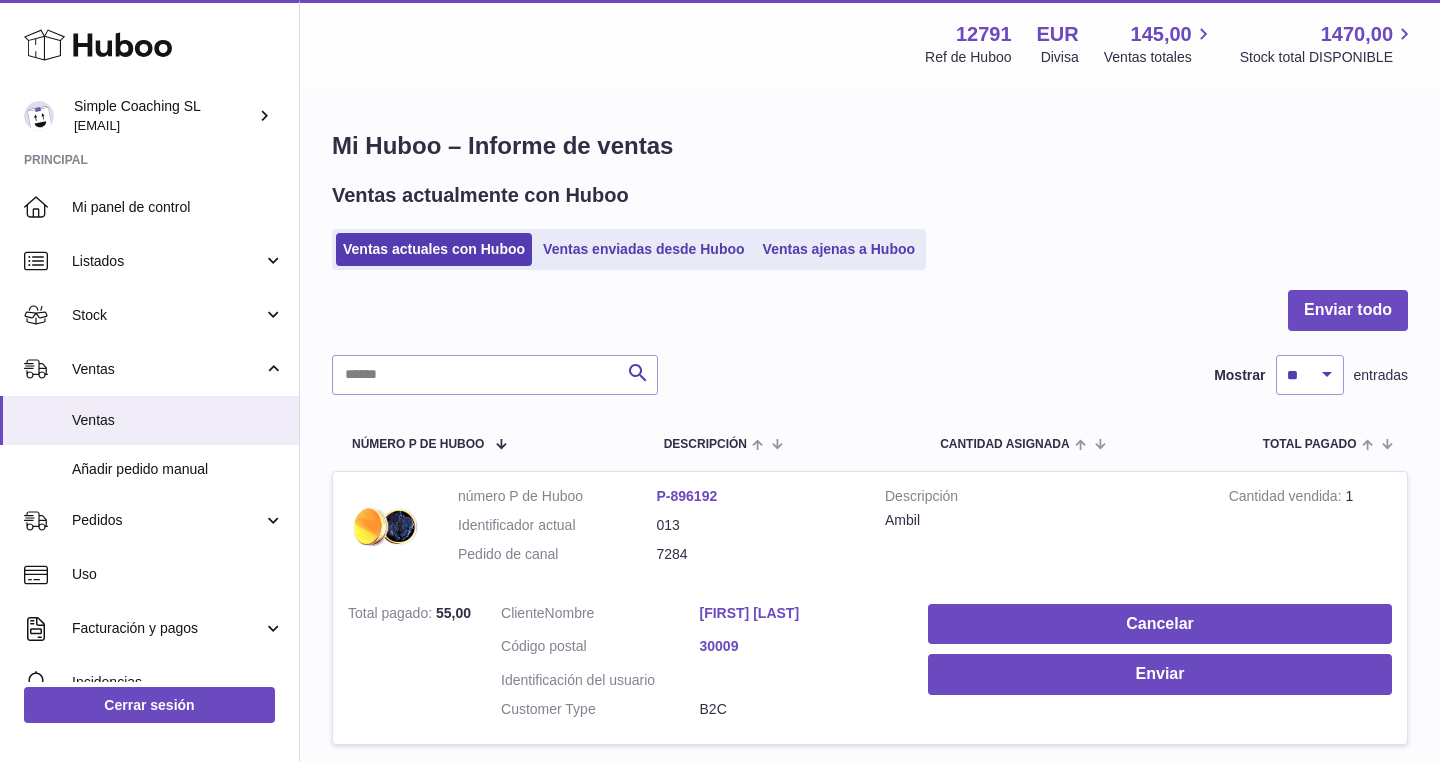 scroll, scrollTop: 0, scrollLeft: 0, axis: both 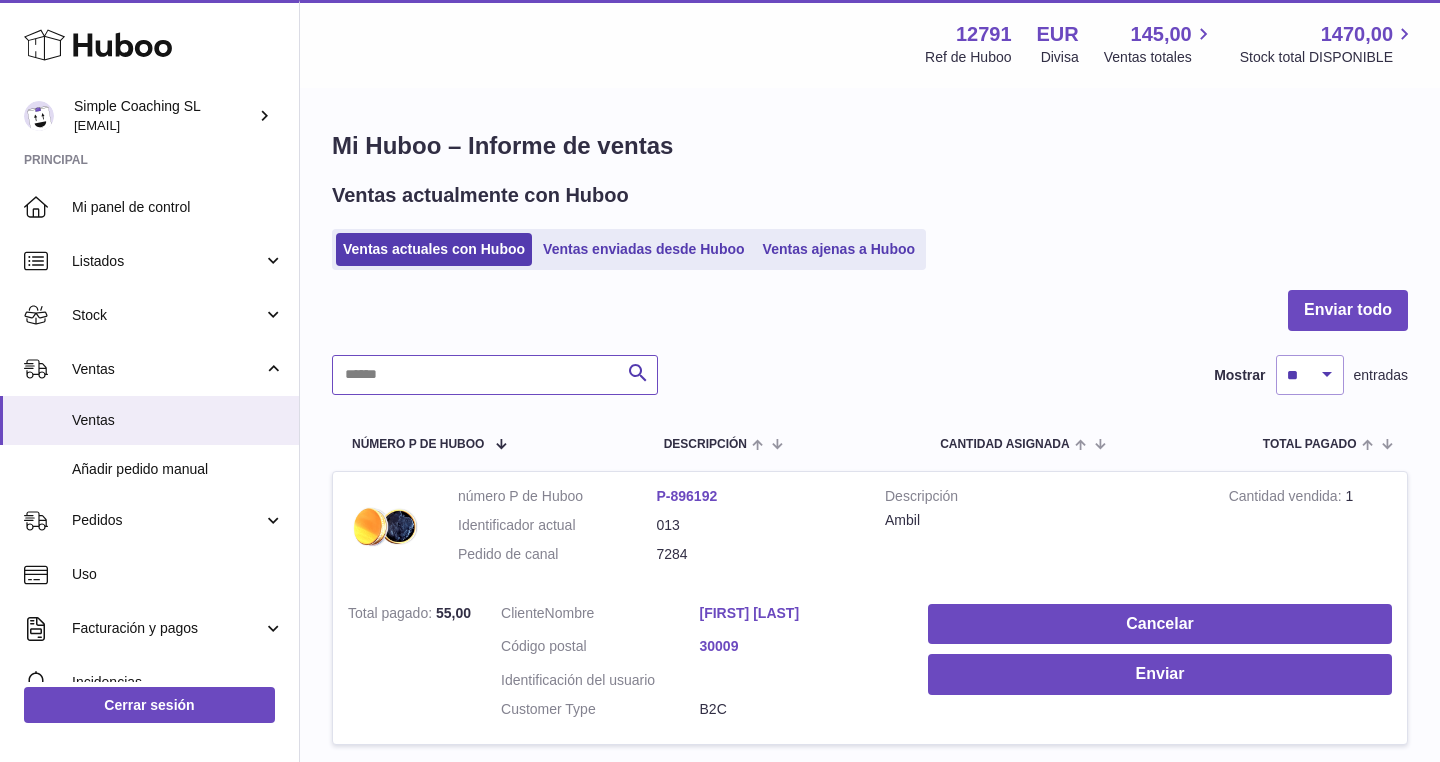 click at bounding box center [495, 375] 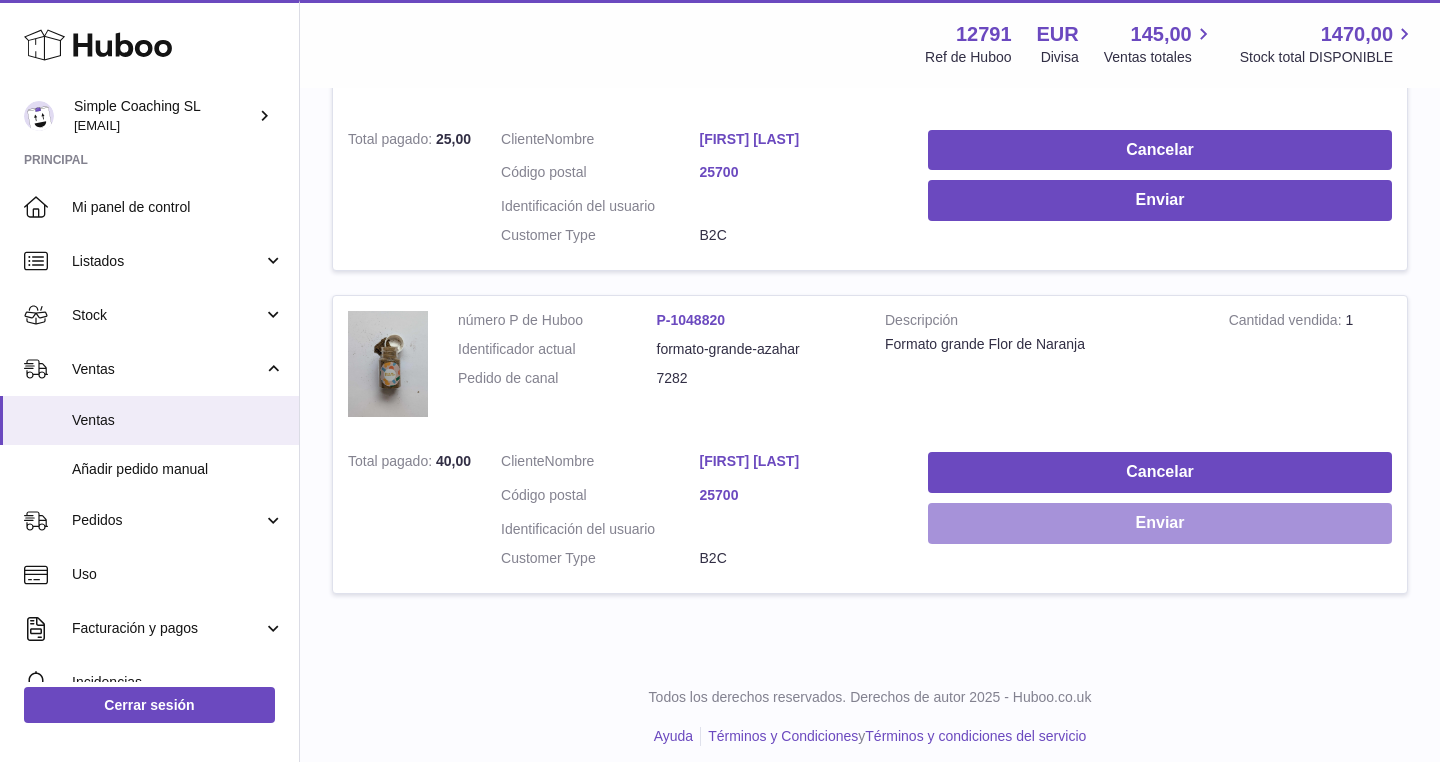 scroll, scrollTop: 473, scrollLeft: 0, axis: vertical 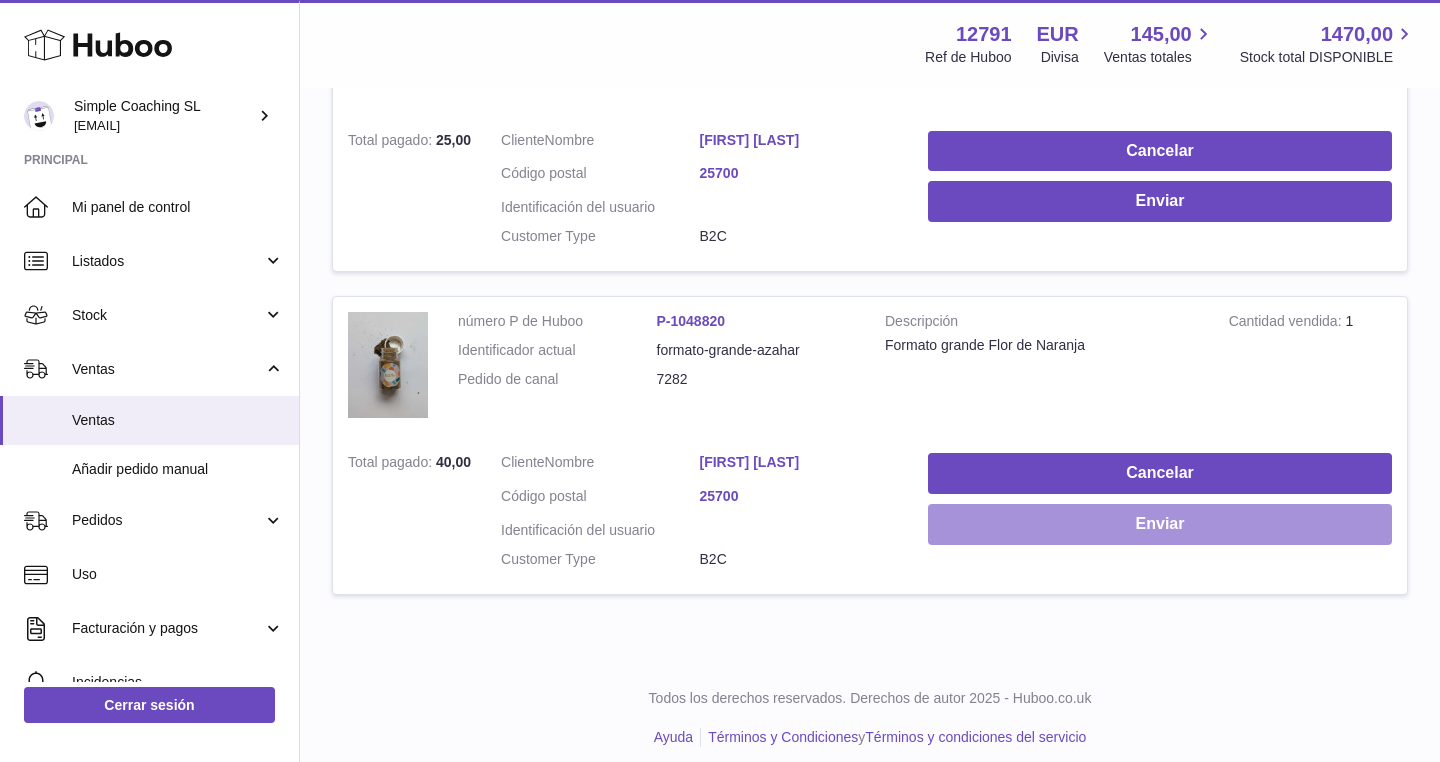 type on "****" 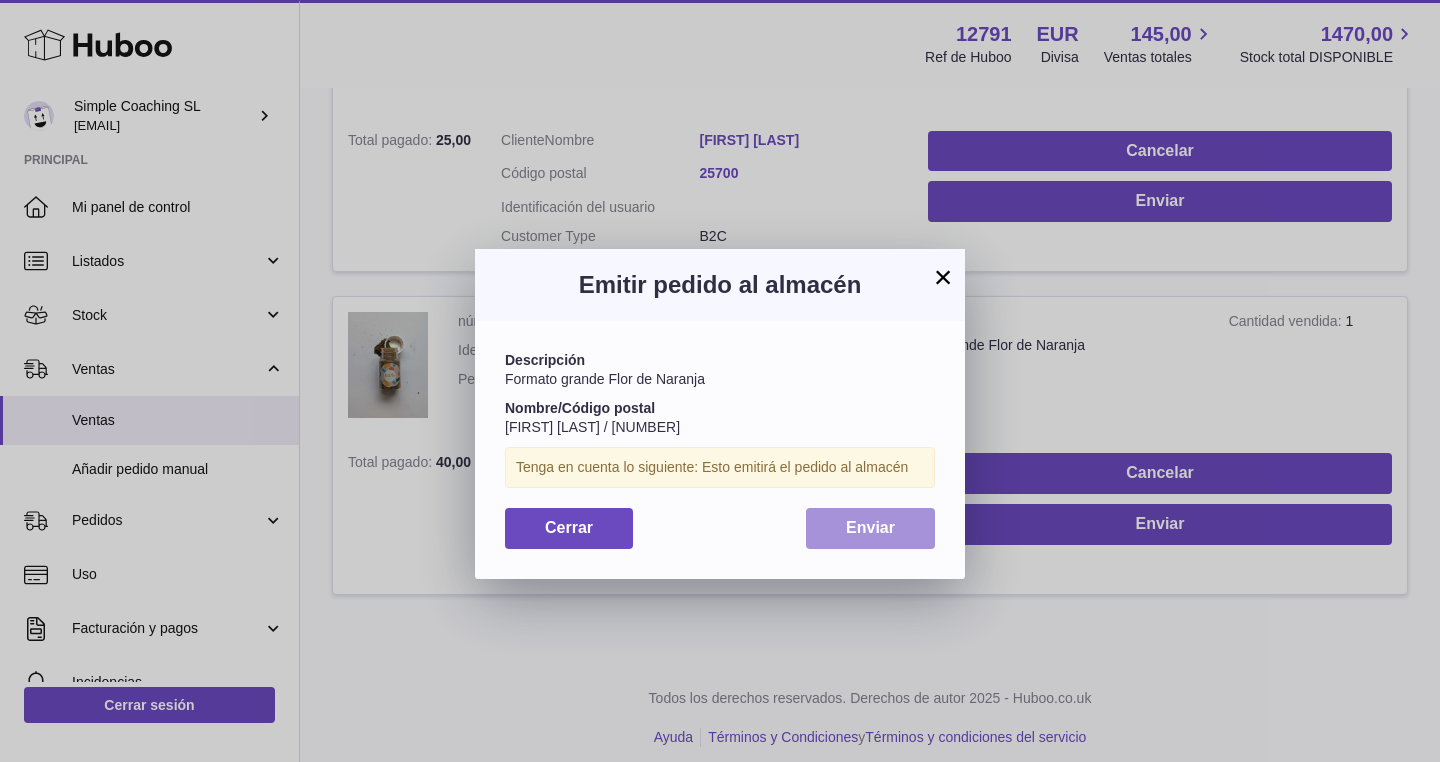 click on "Enviar" at bounding box center [870, 527] 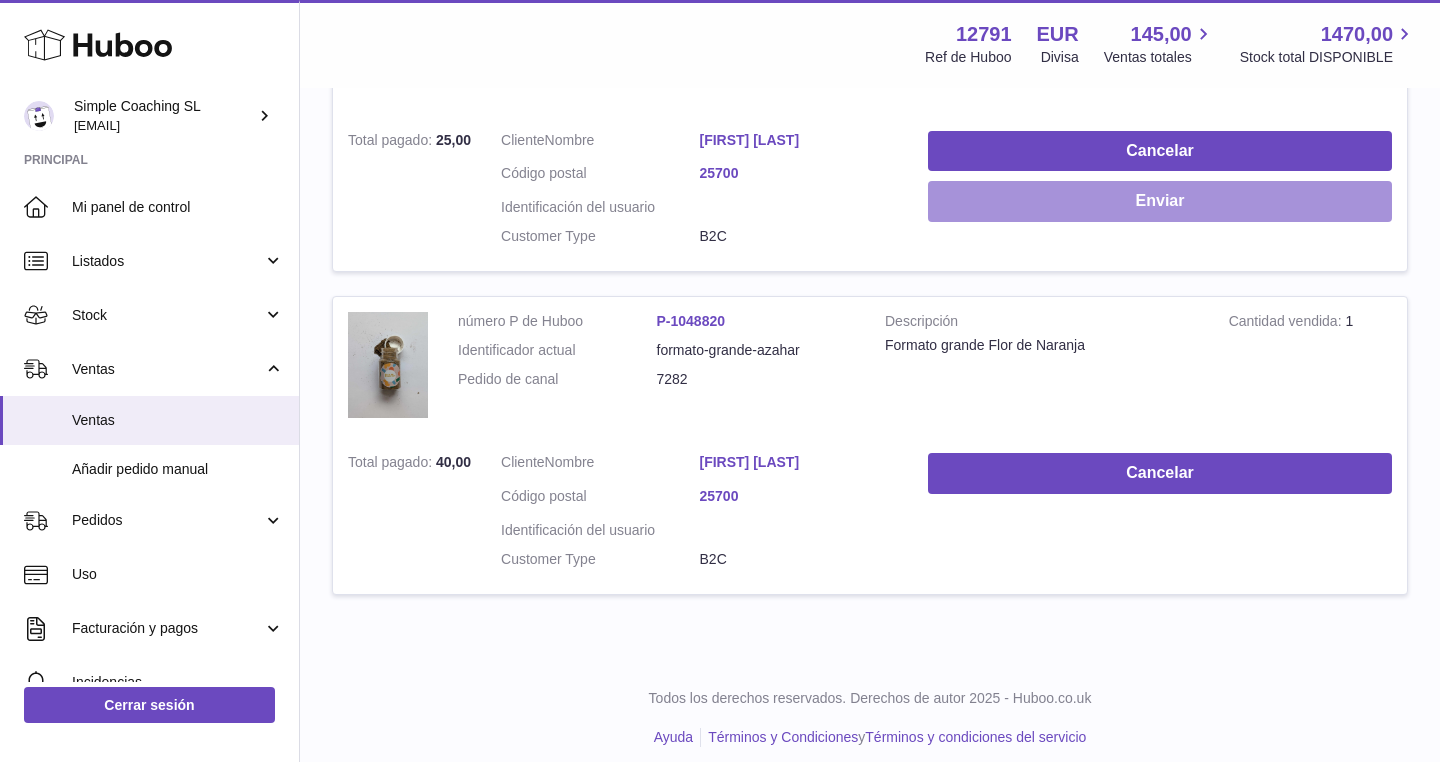 click on "Enviar" at bounding box center (1160, 201) 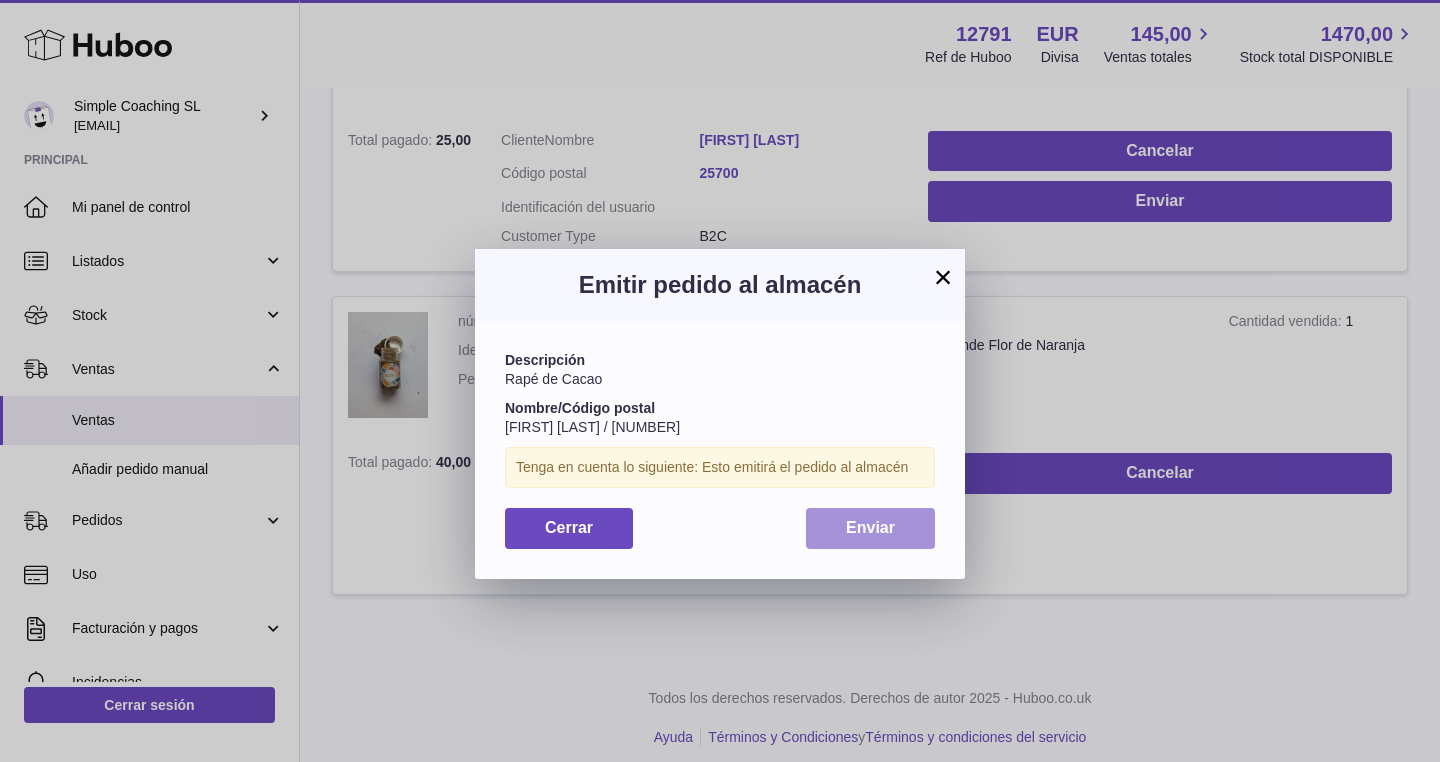 click on "Enviar" at bounding box center (870, 528) 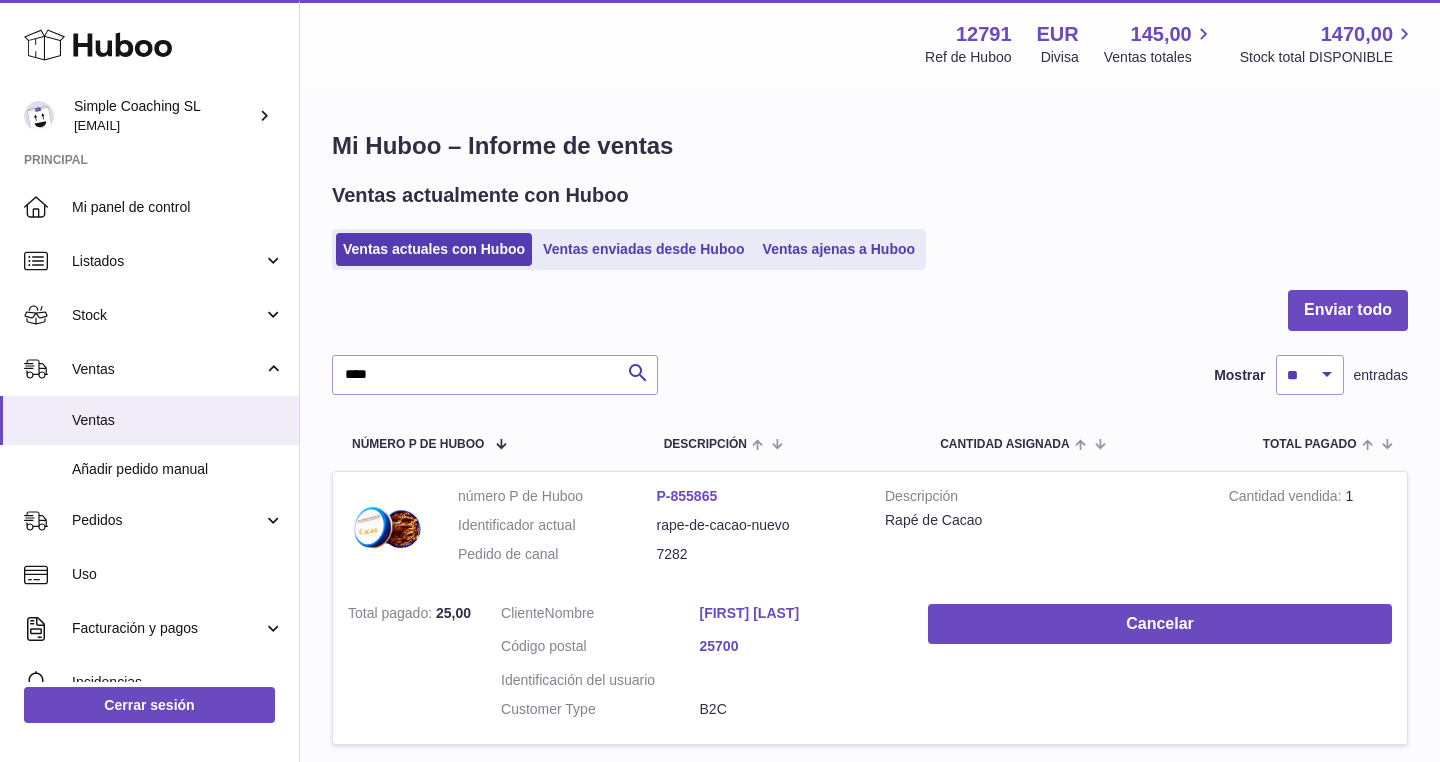 scroll, scrollTop: 0, scrollLeft: 0, axis: both 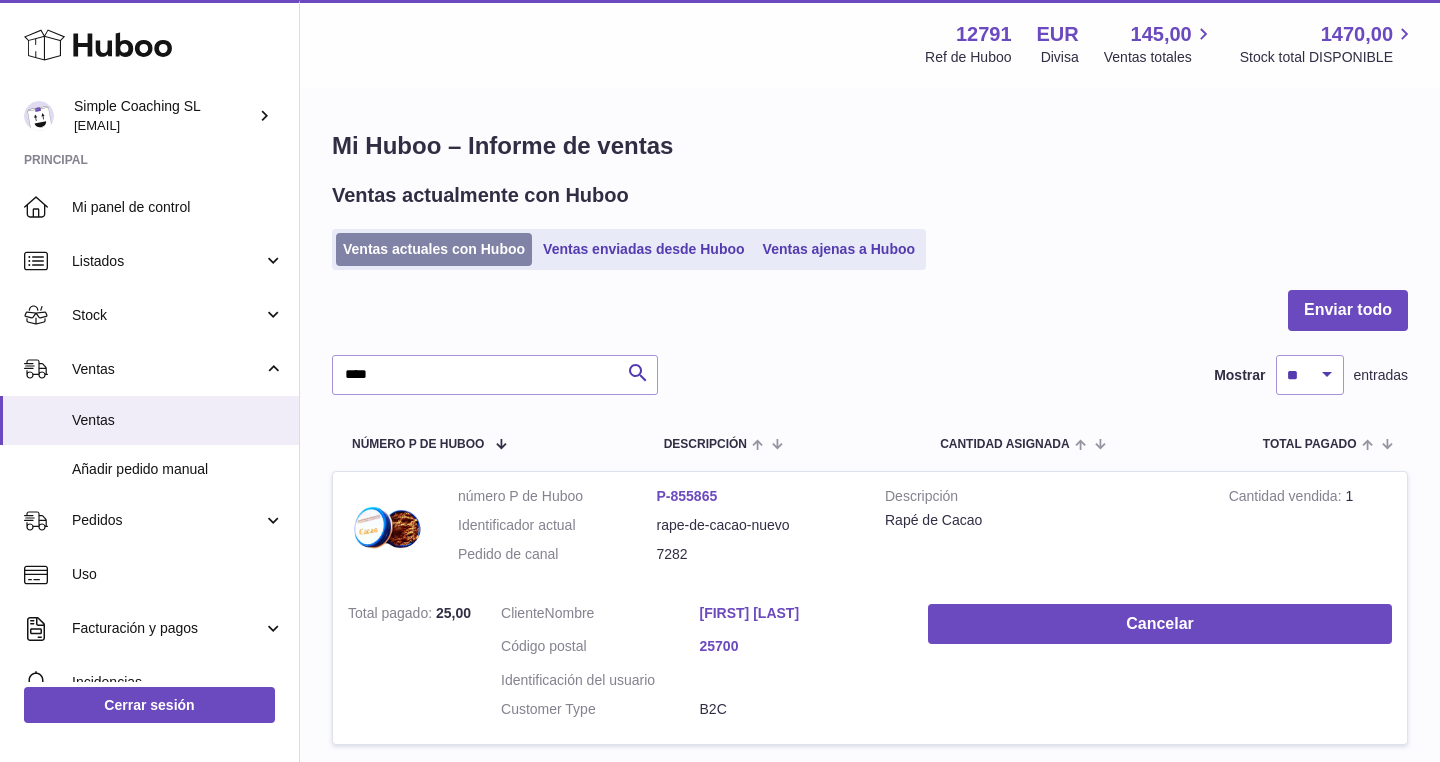 click on "Ventas actuales con Huboo" at bounding box center (434, 249) 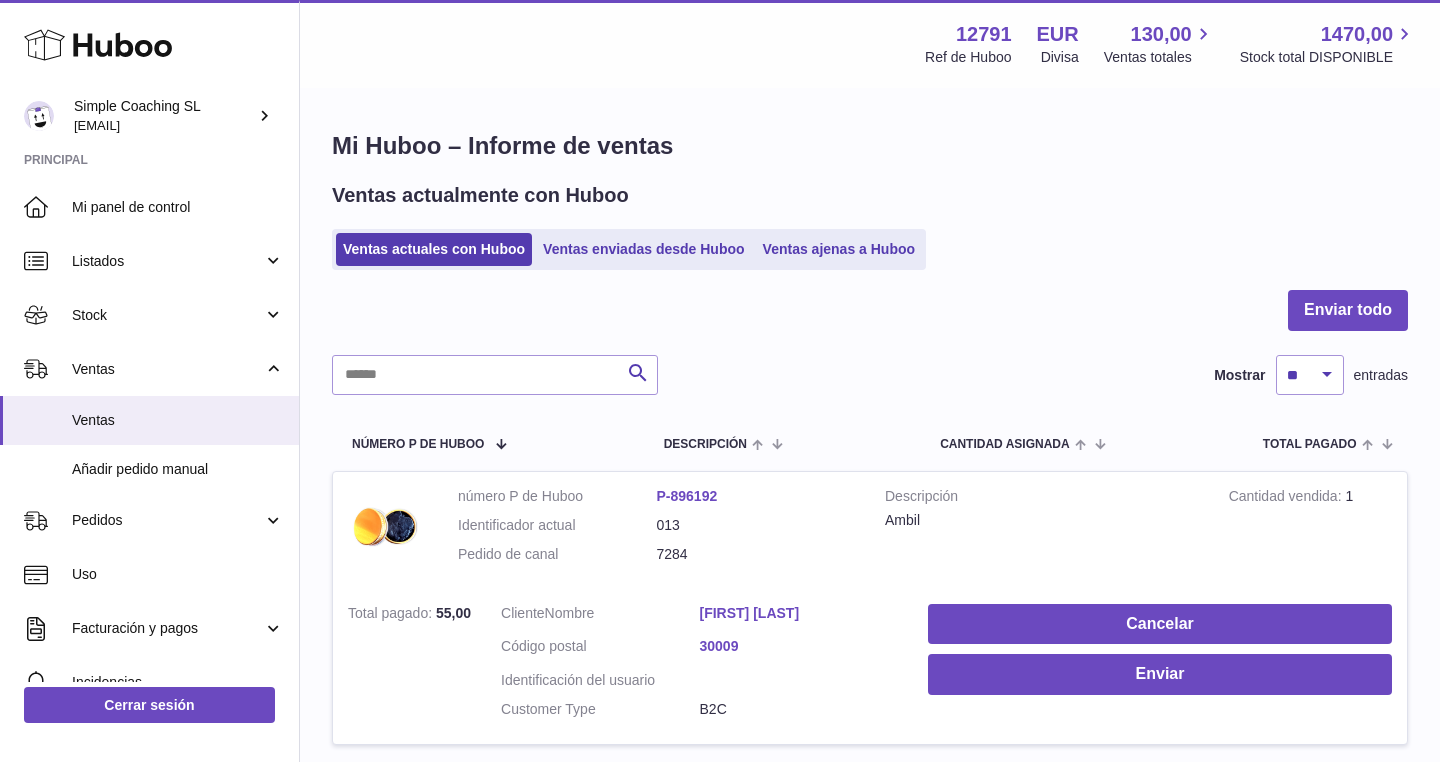 scroll, scrollTop: 0, scrollLeft: 0, axis: both 